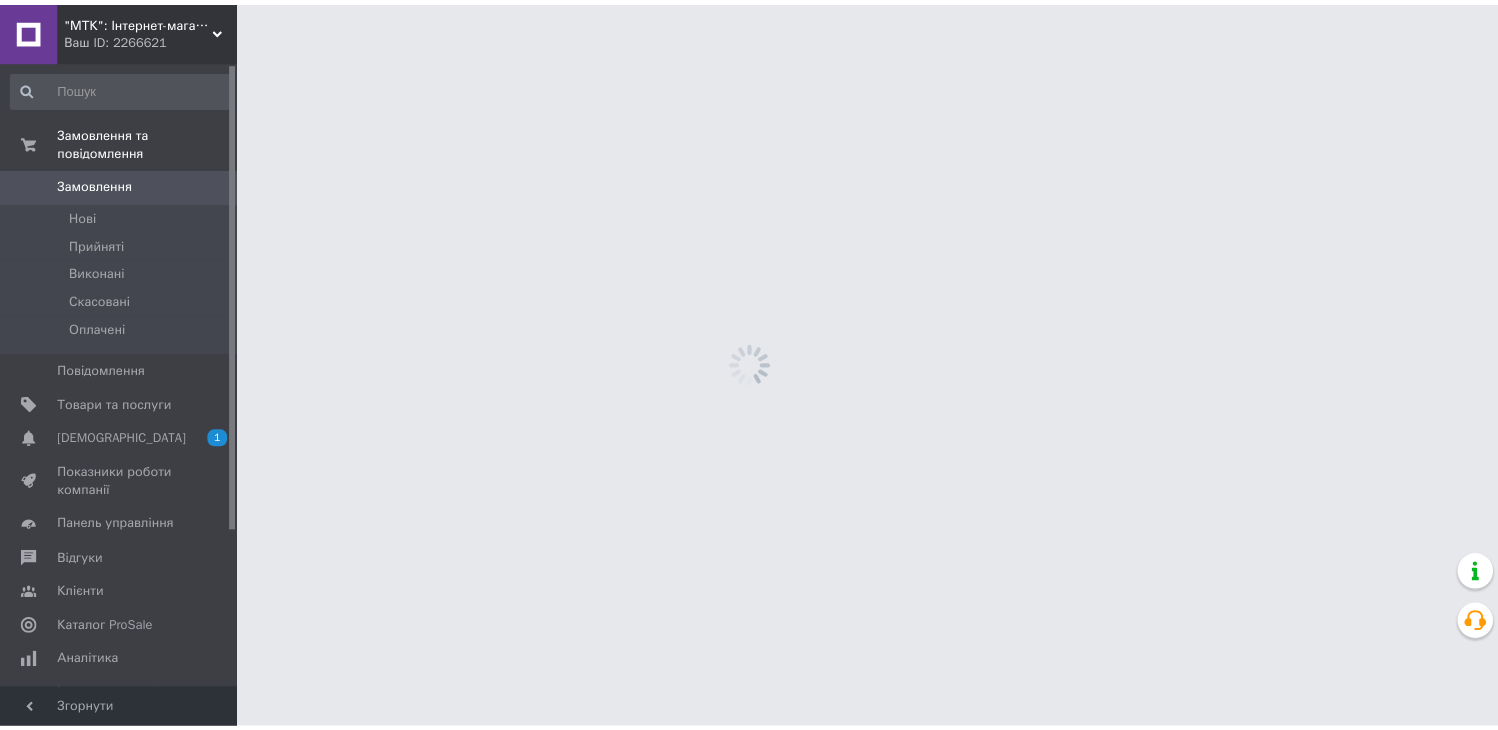 scroll, scrollTop: 0, scrollLeft: 0, axis: both 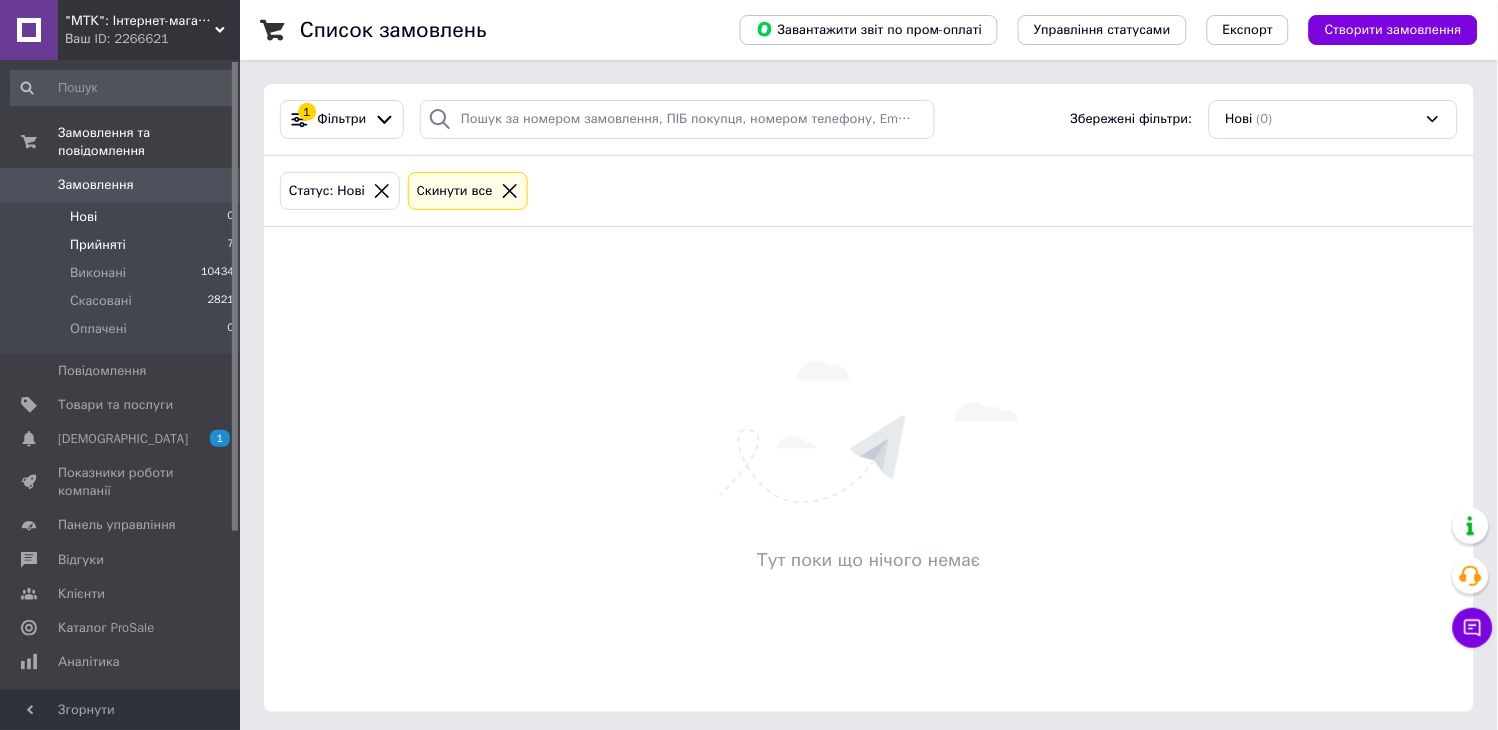 click on "Прийняті" at bounding box center [98, 245] 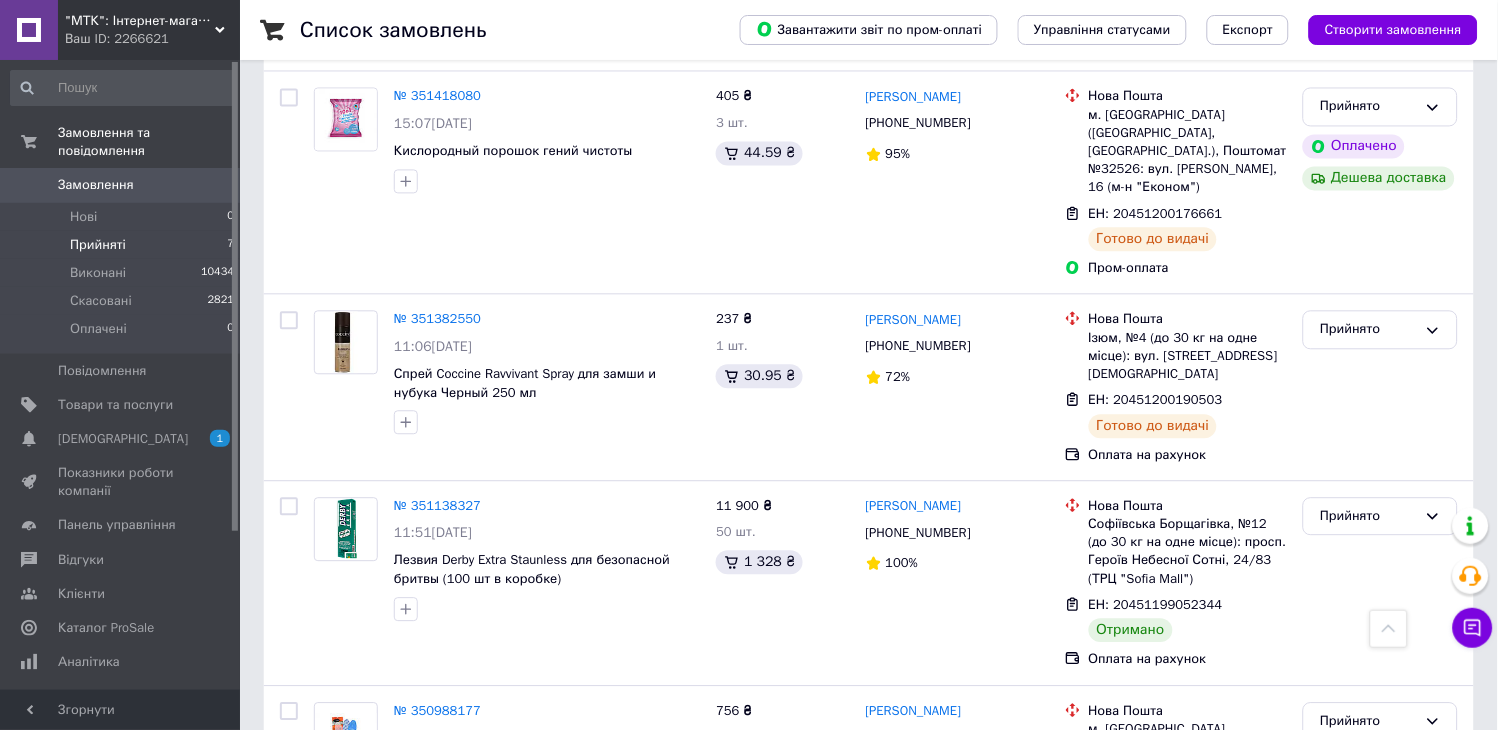 scroll, scrollTop: 906, scrollLeft: 0, axis: vertical 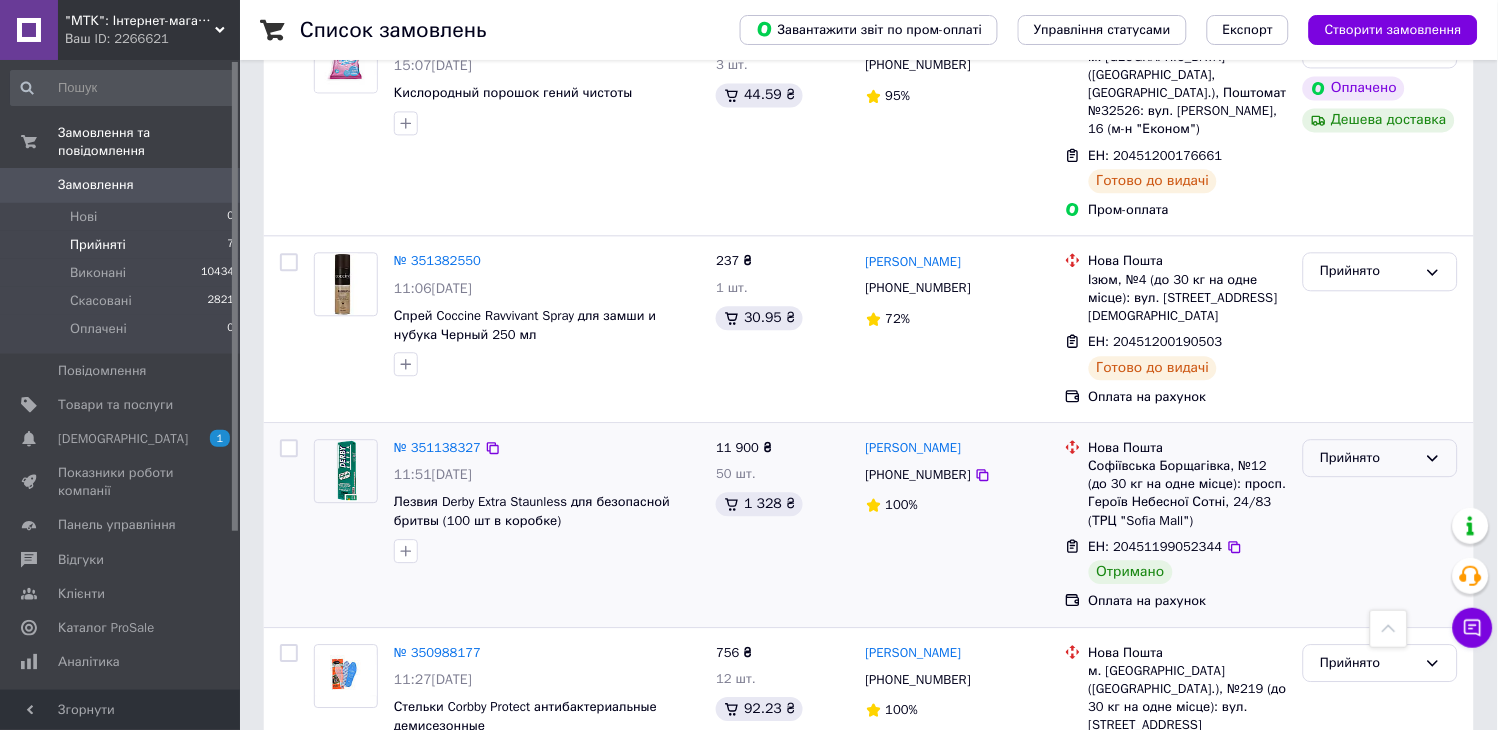 click on "Прийнято" at bounding box center (1368, 458) 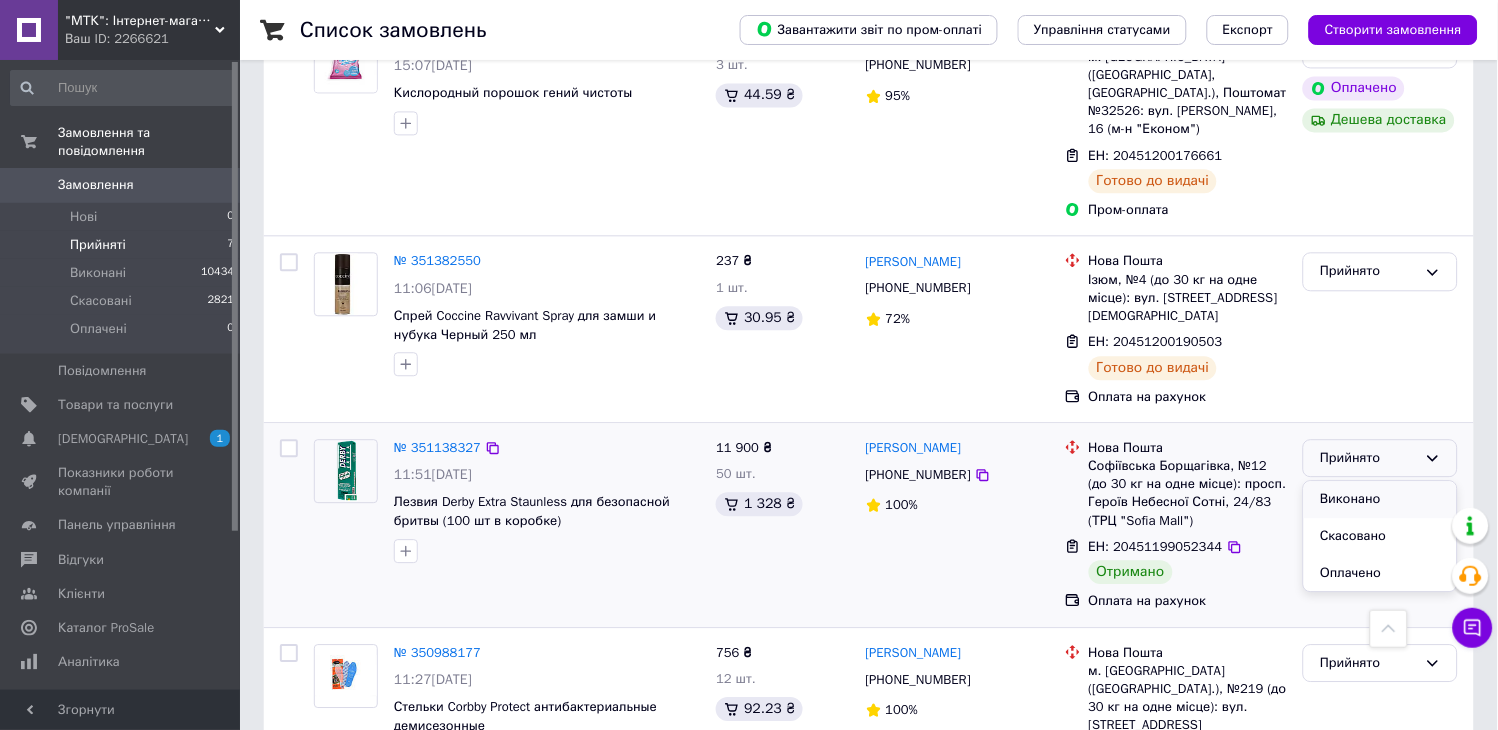 click on "Виконано" at bounding box center (1380, 499) 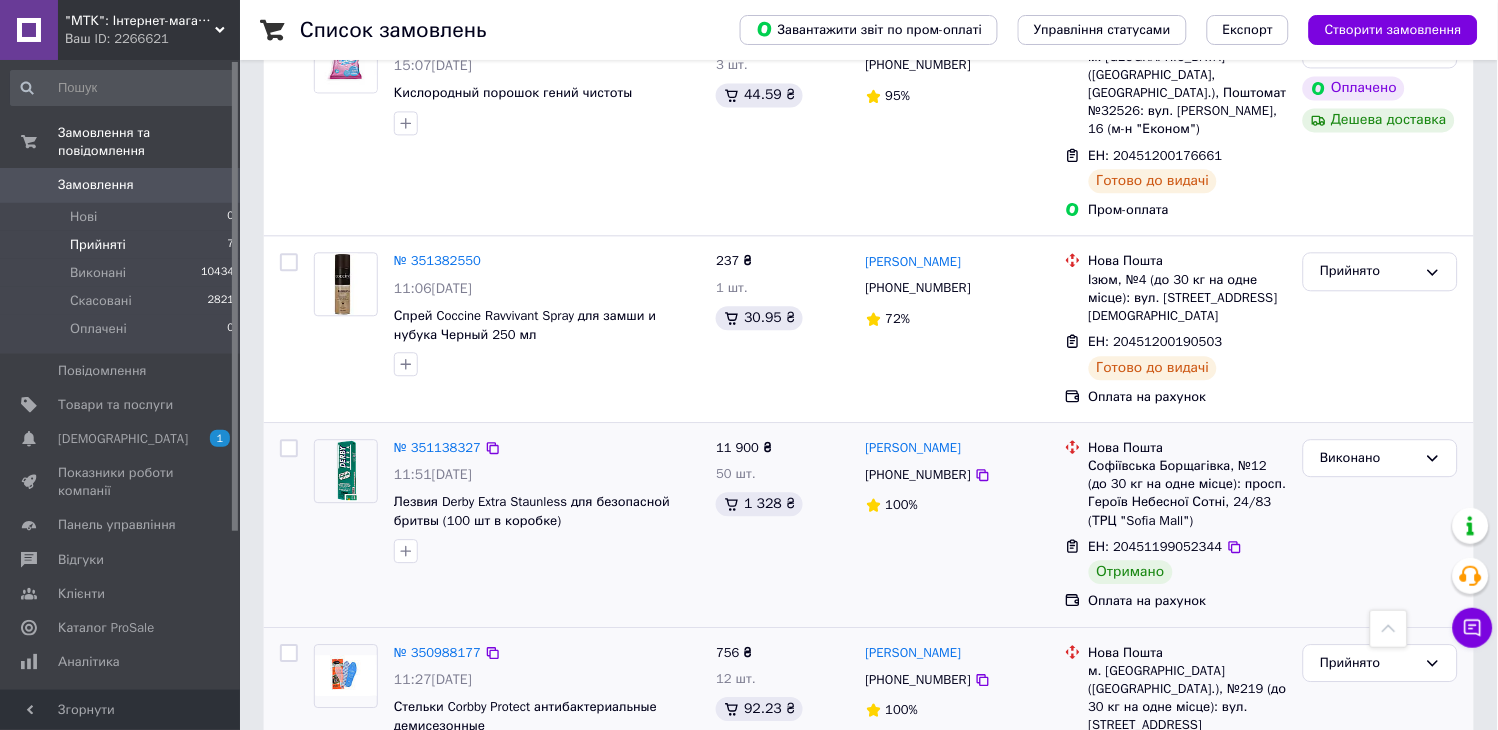 click 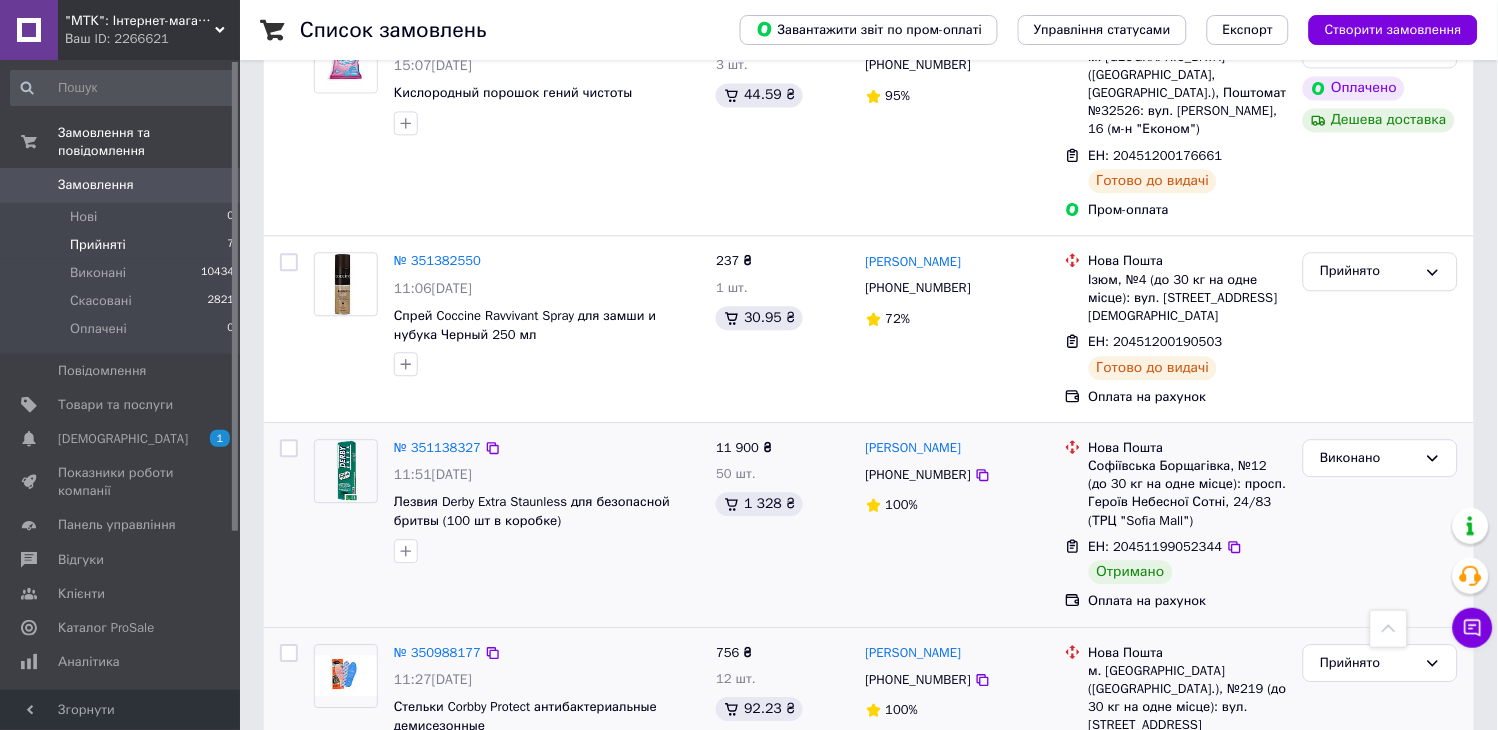 click 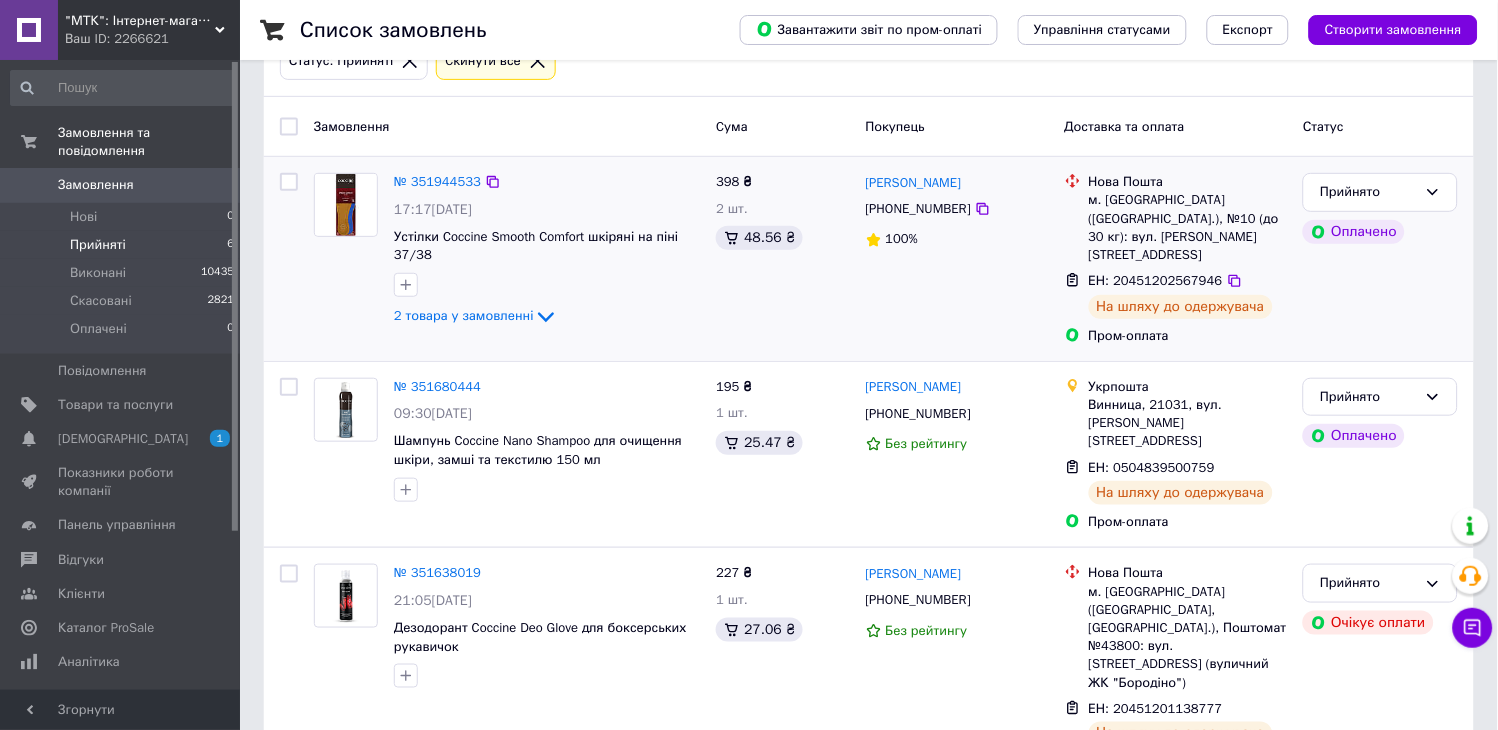 scroll, scrollTop: 0, scrollLeft: 0, axis: both 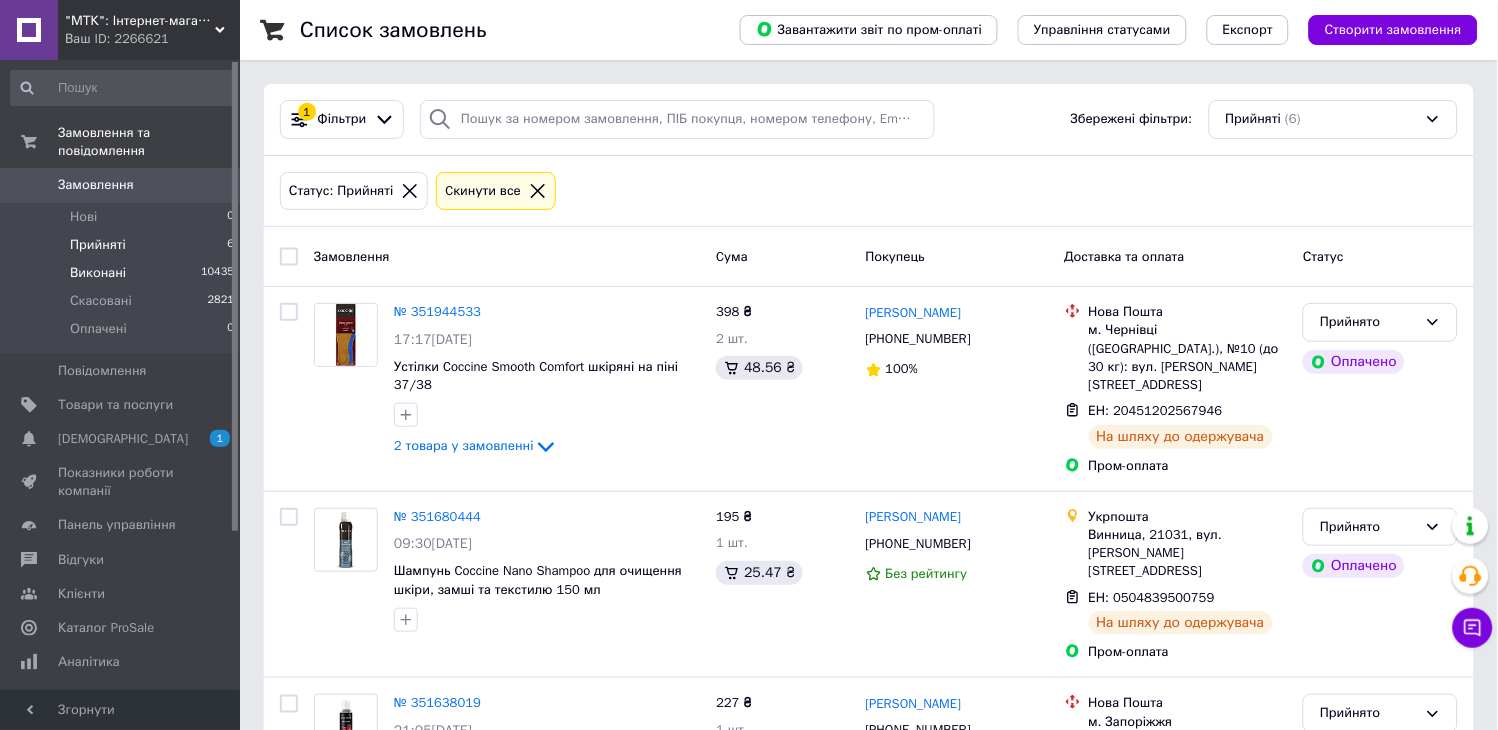 click on "Виконані 10435" at bounding box center (123, 273) 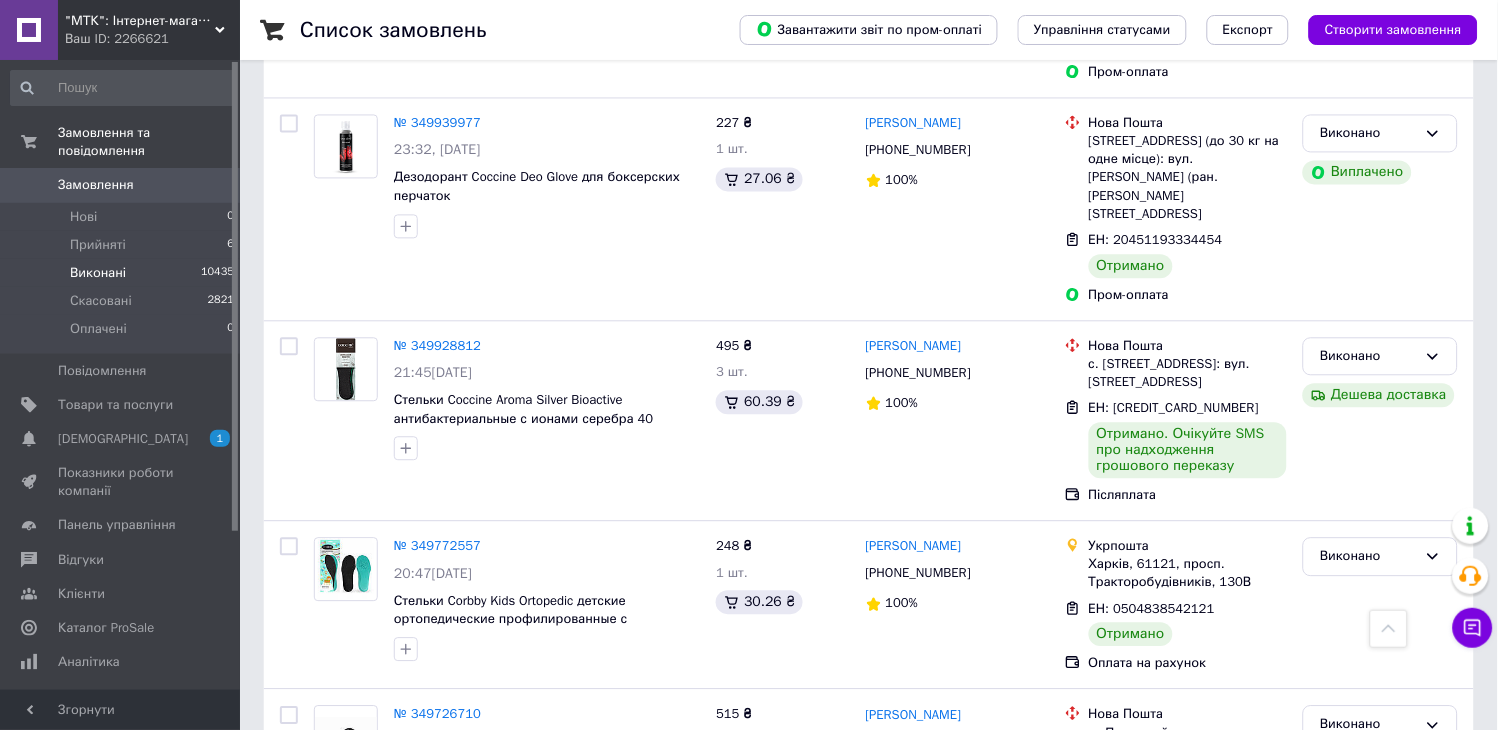 scroll, scrollTop: 4925, scrollLeft: 0, axis: vertical 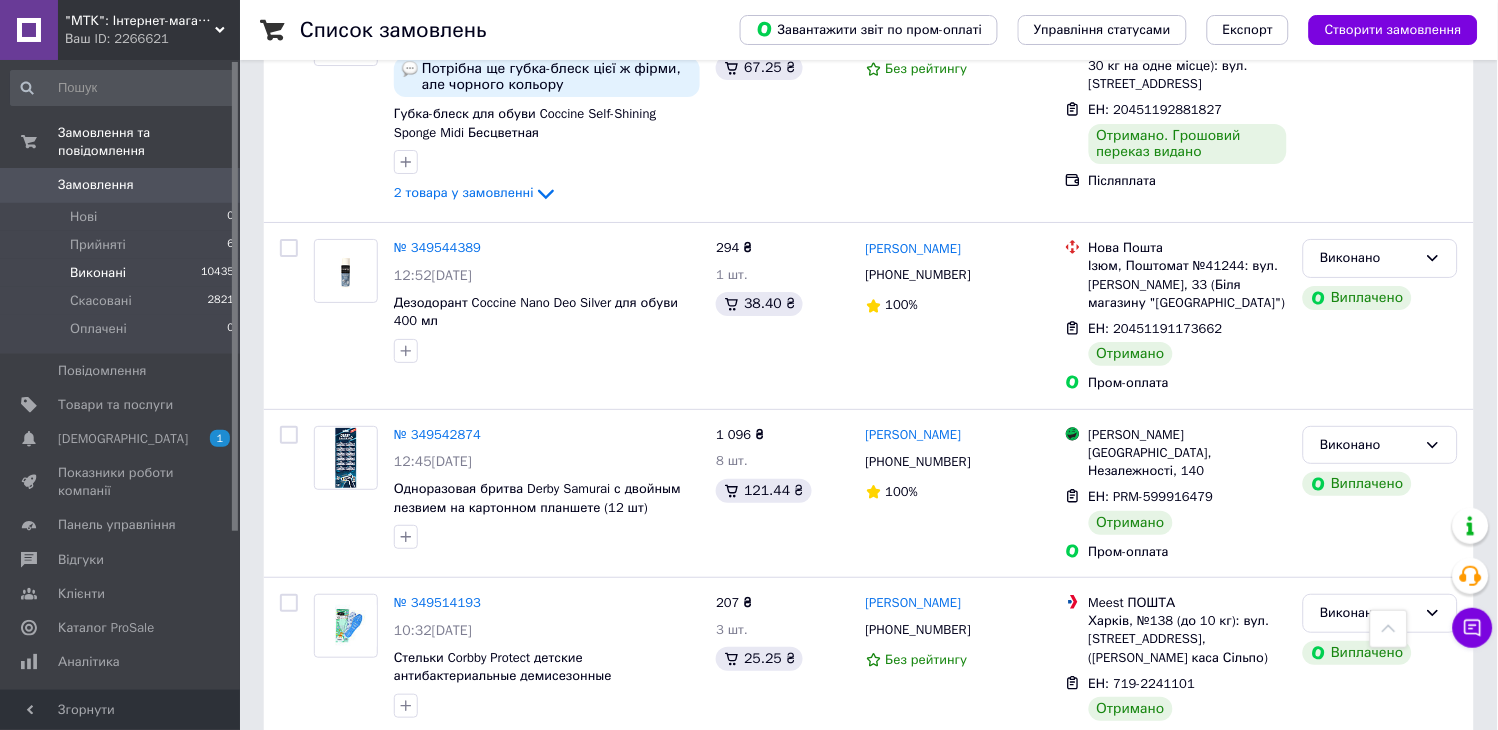 click at bounding box center [289, 790] 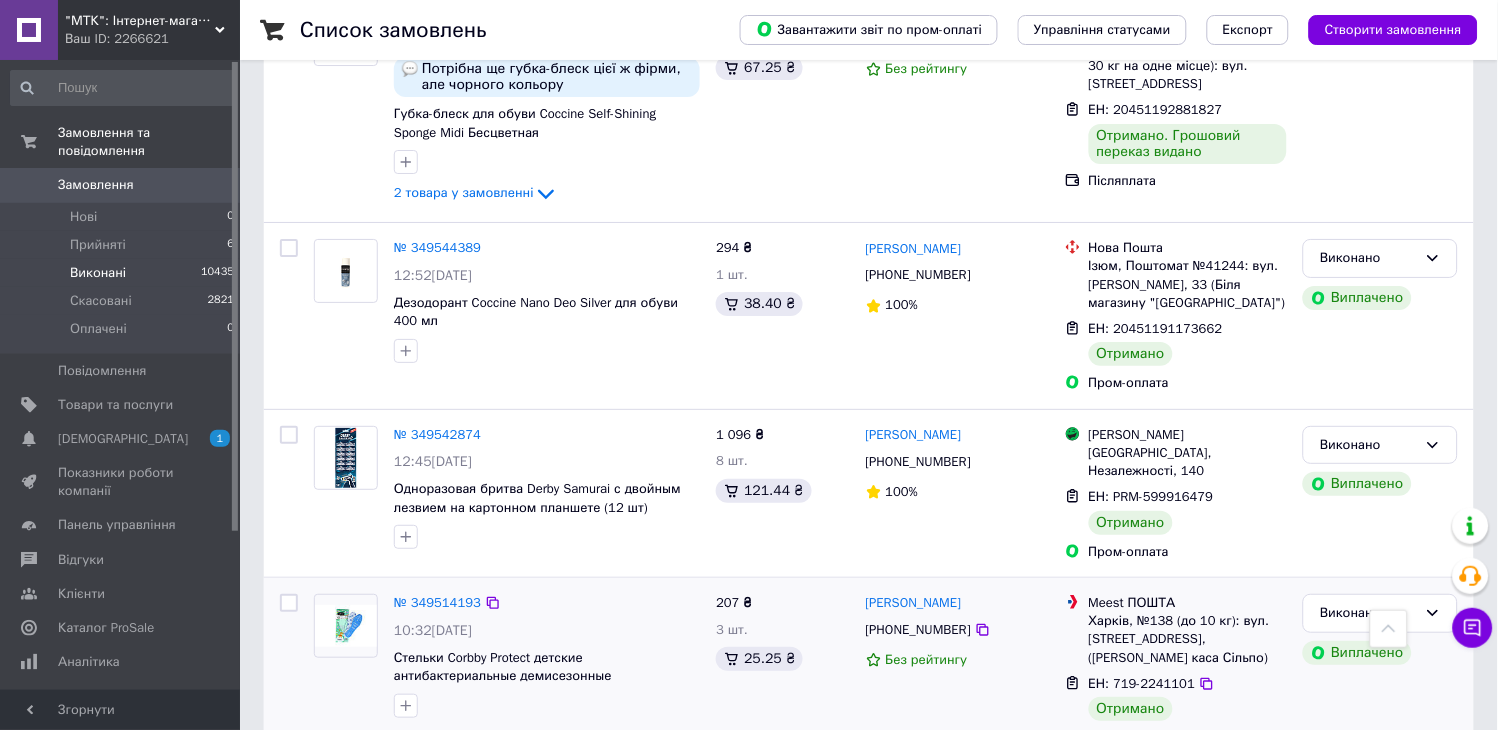 click at bounding box center (289, 603) 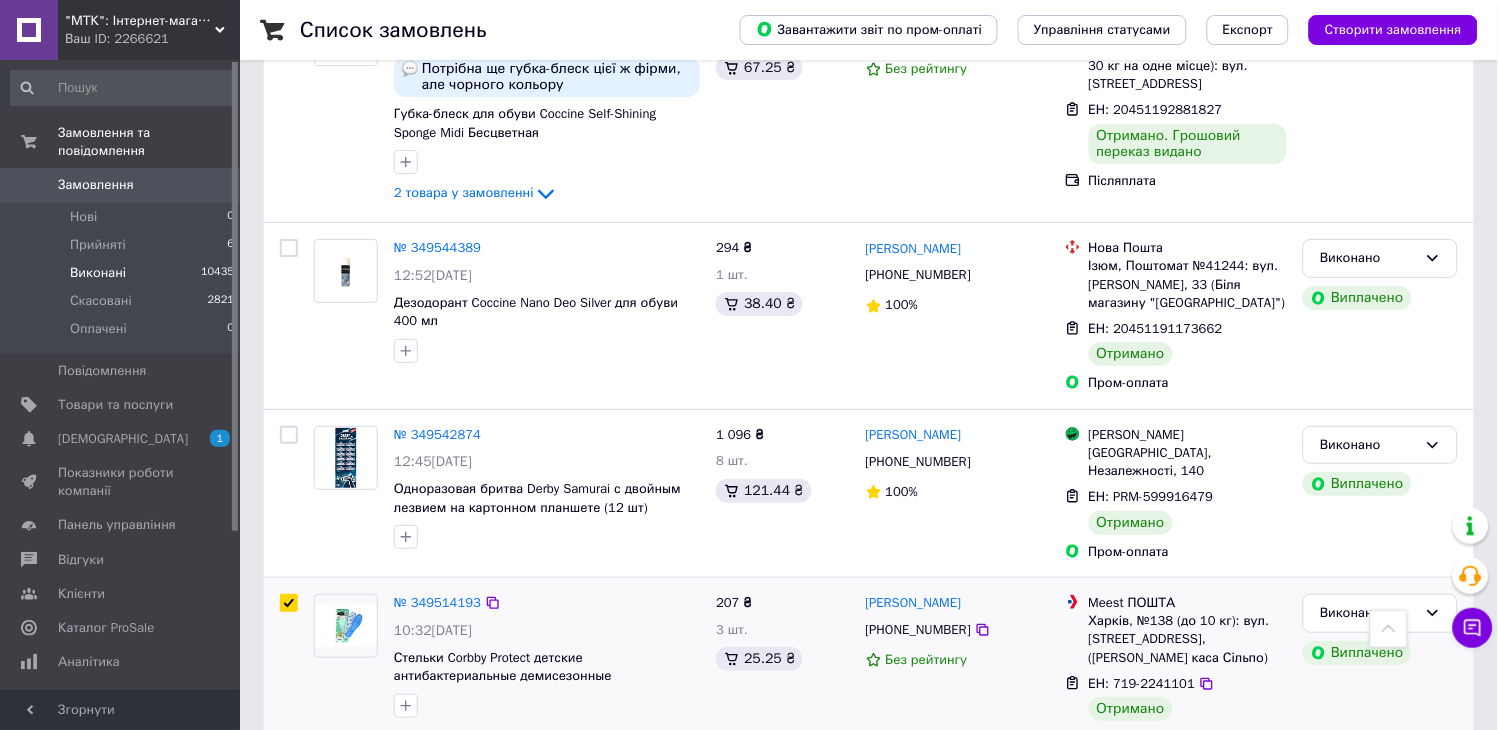 checkbox on "true" 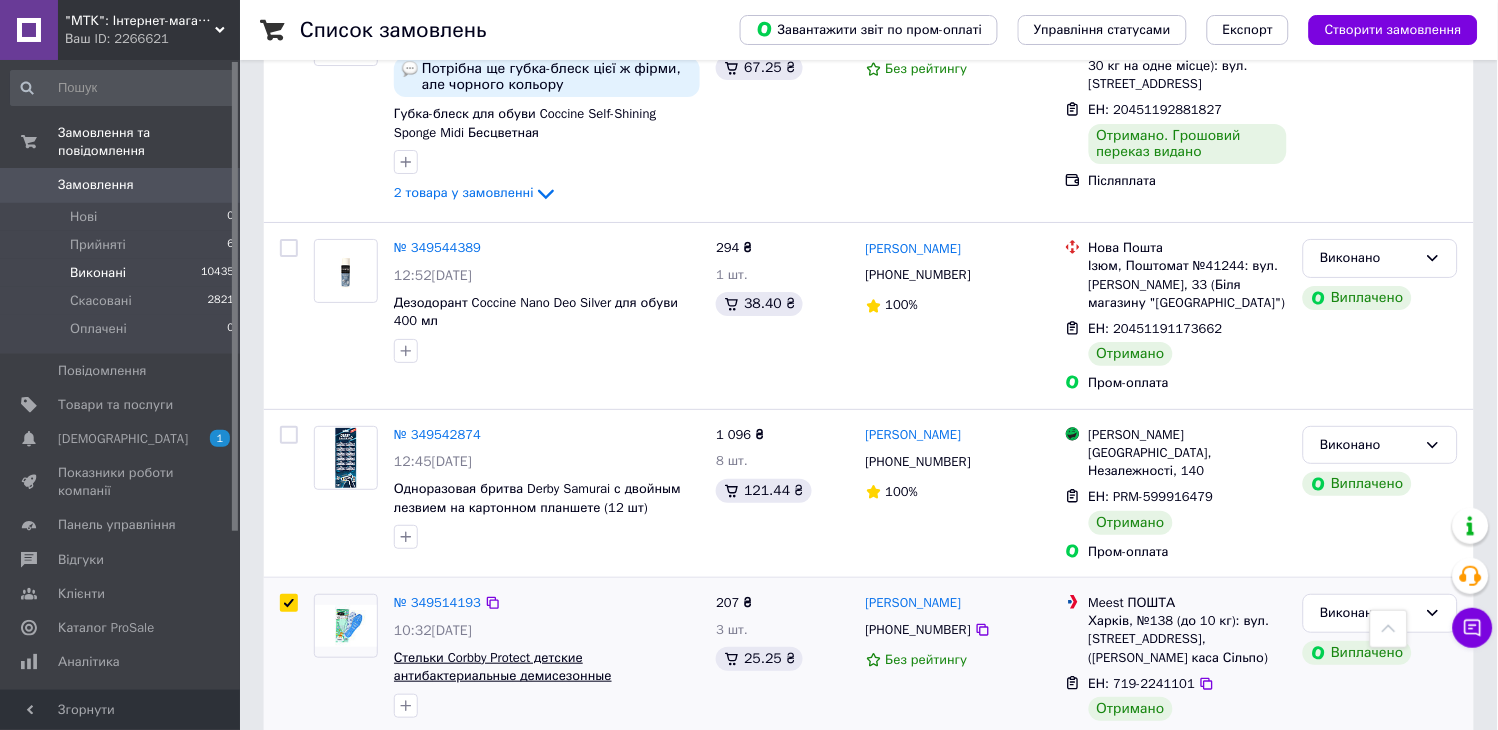 checkbox on "true" 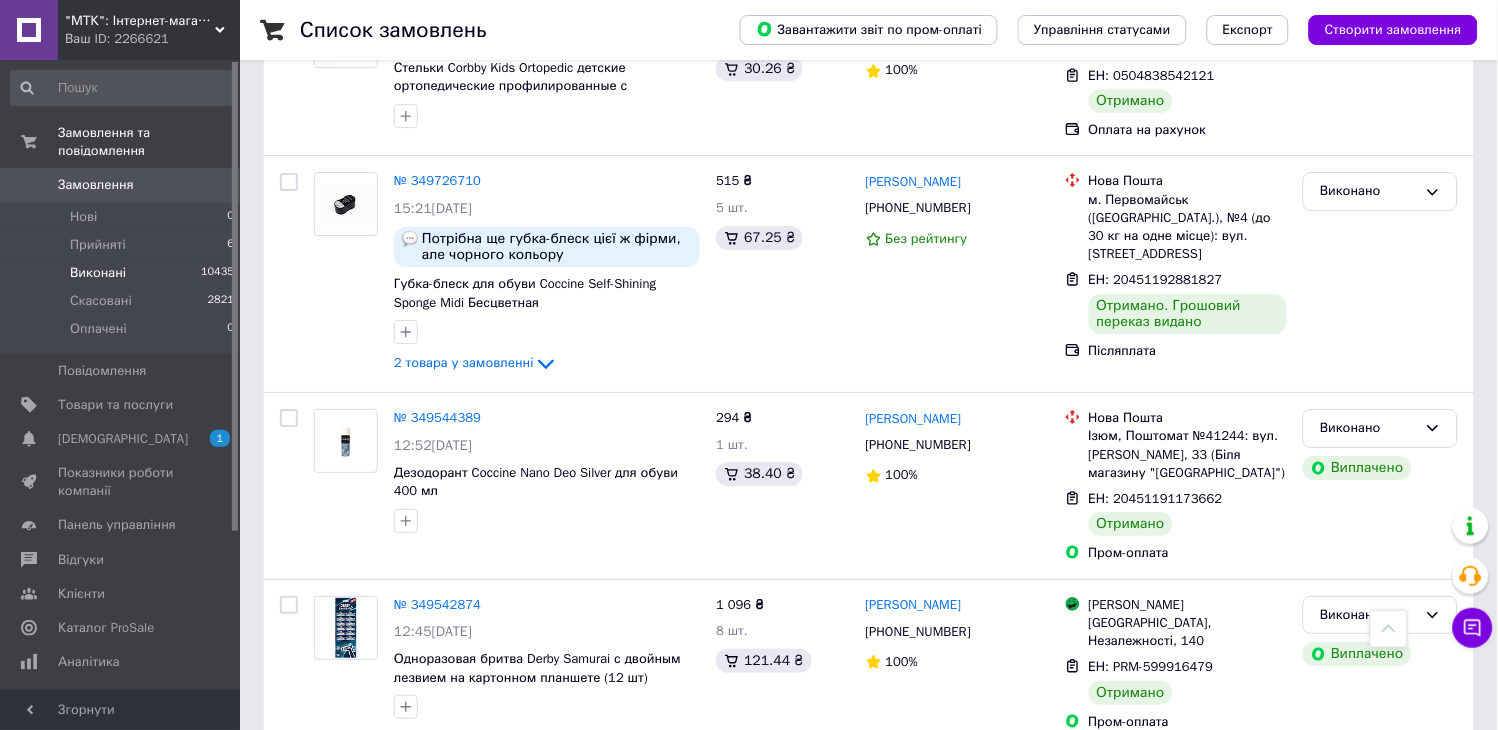 scroll, scrollTop: 4703, scrollLeft: 0, axis: vertical 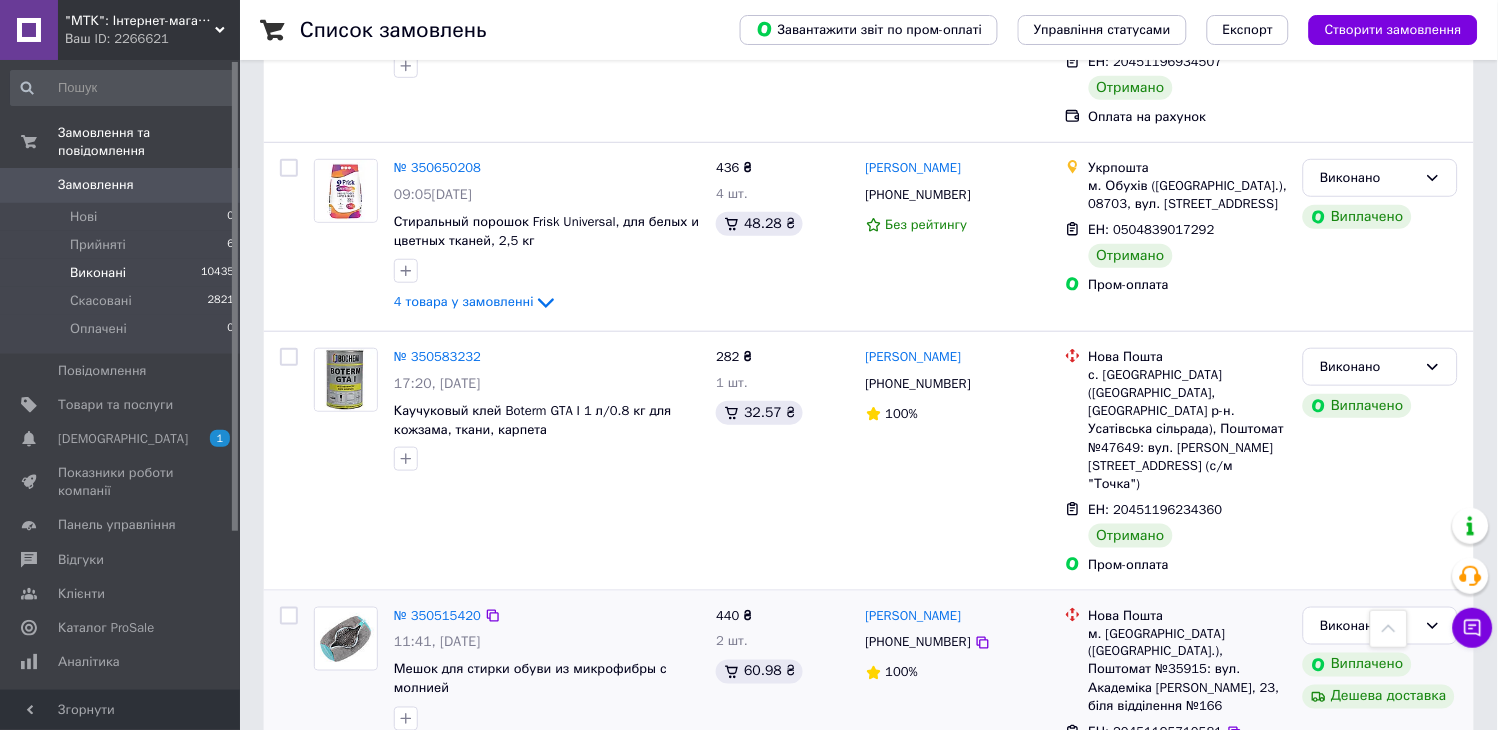 click at bounding box center [289, 616] 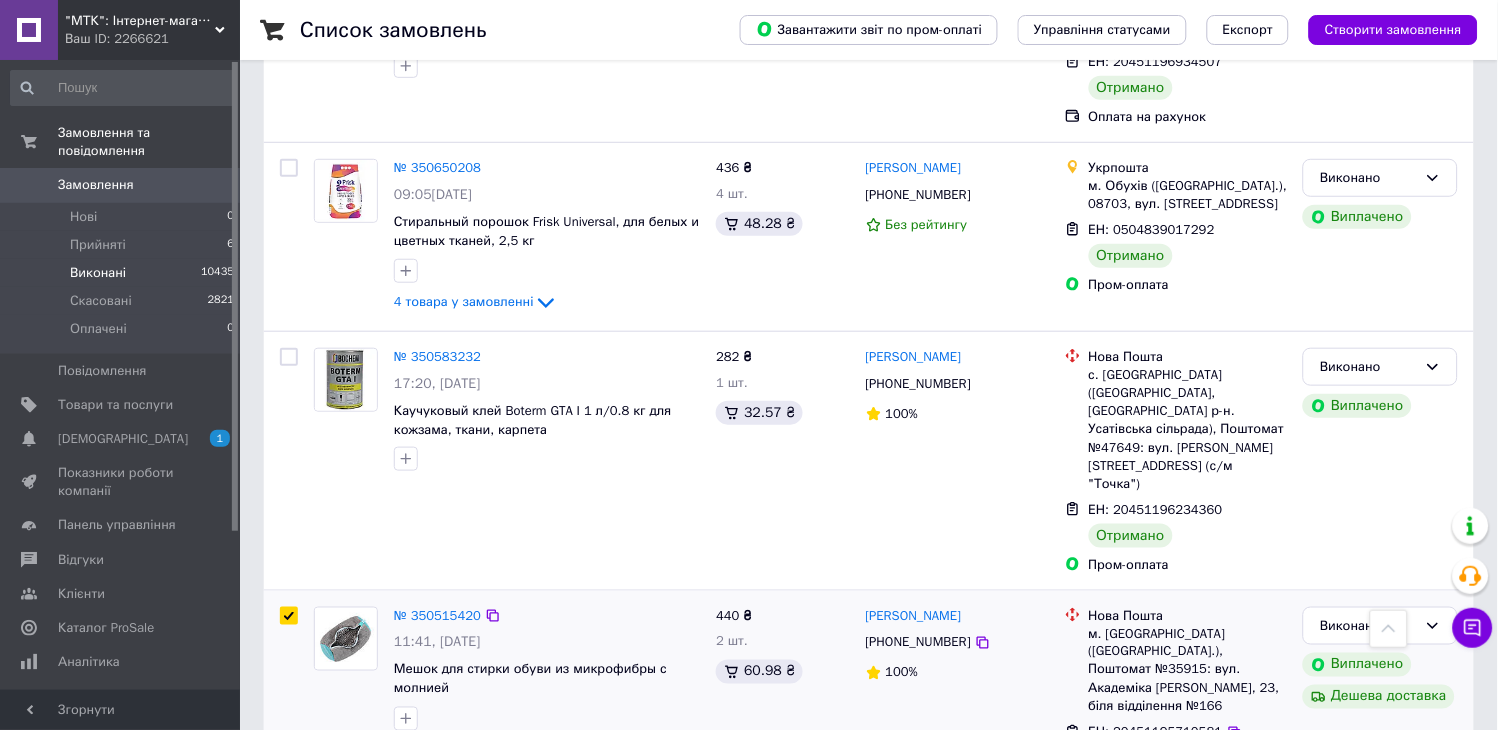 checkbox on "true" 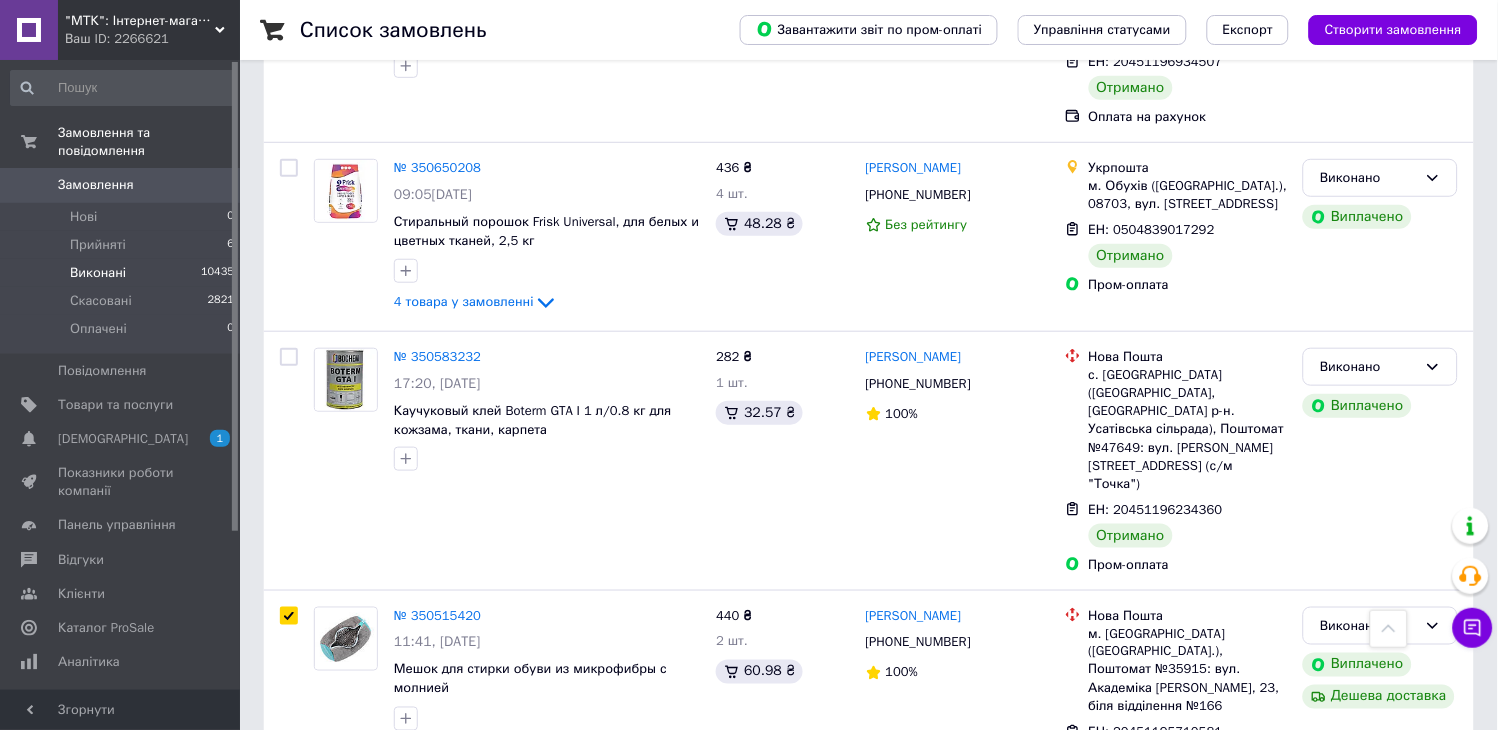 checkbox on "true" 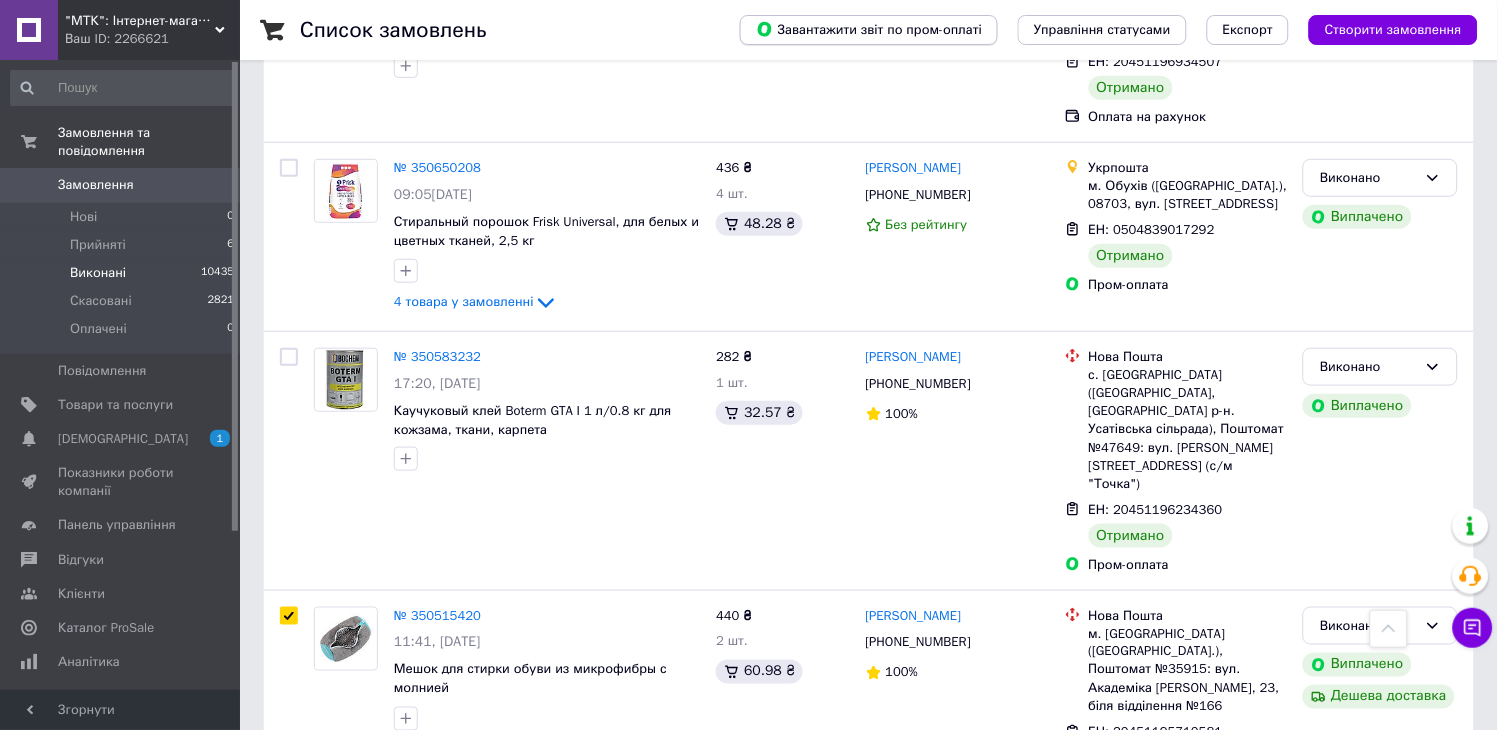 scroll, scrollTop: 3622, scrollLeft: 0, axis: vertical 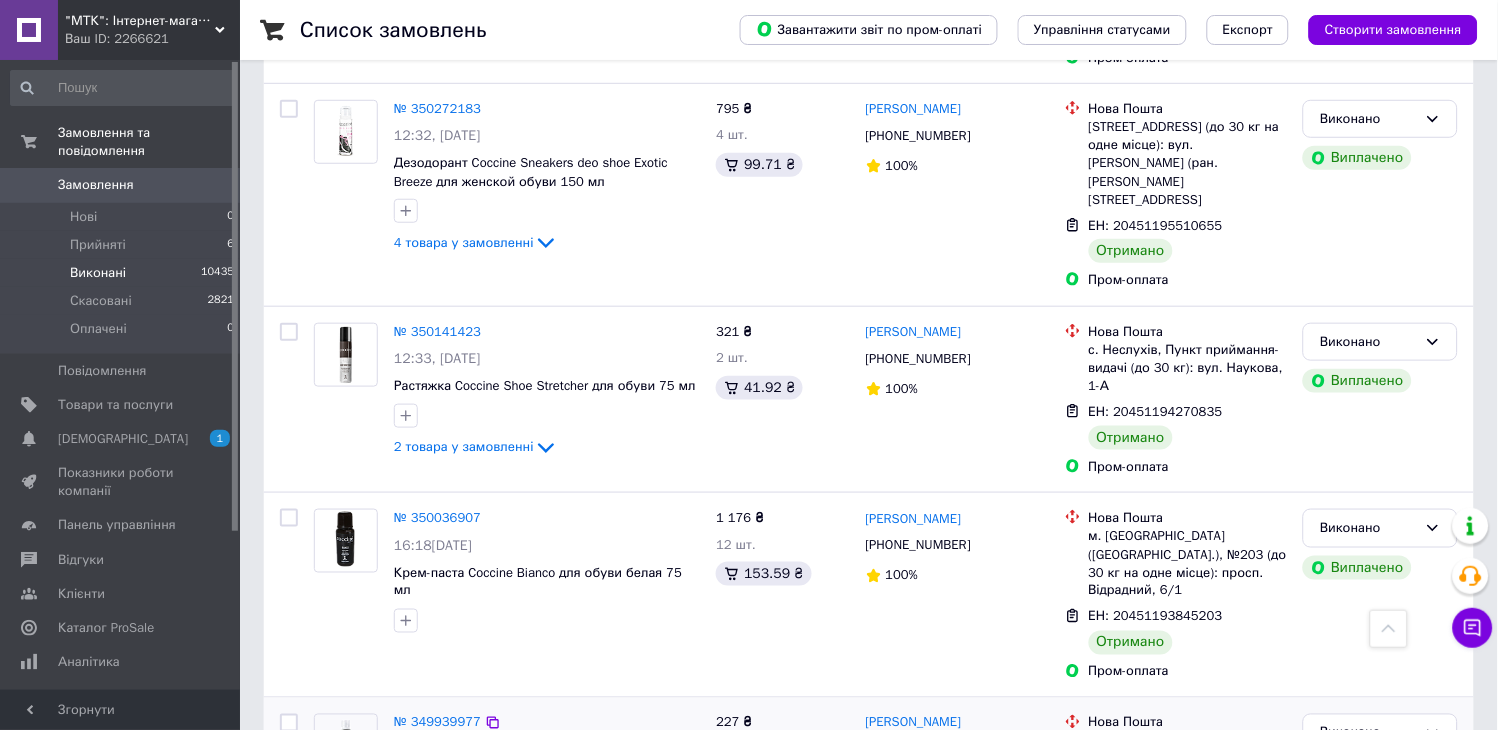 click at bounding box center (289, 723) 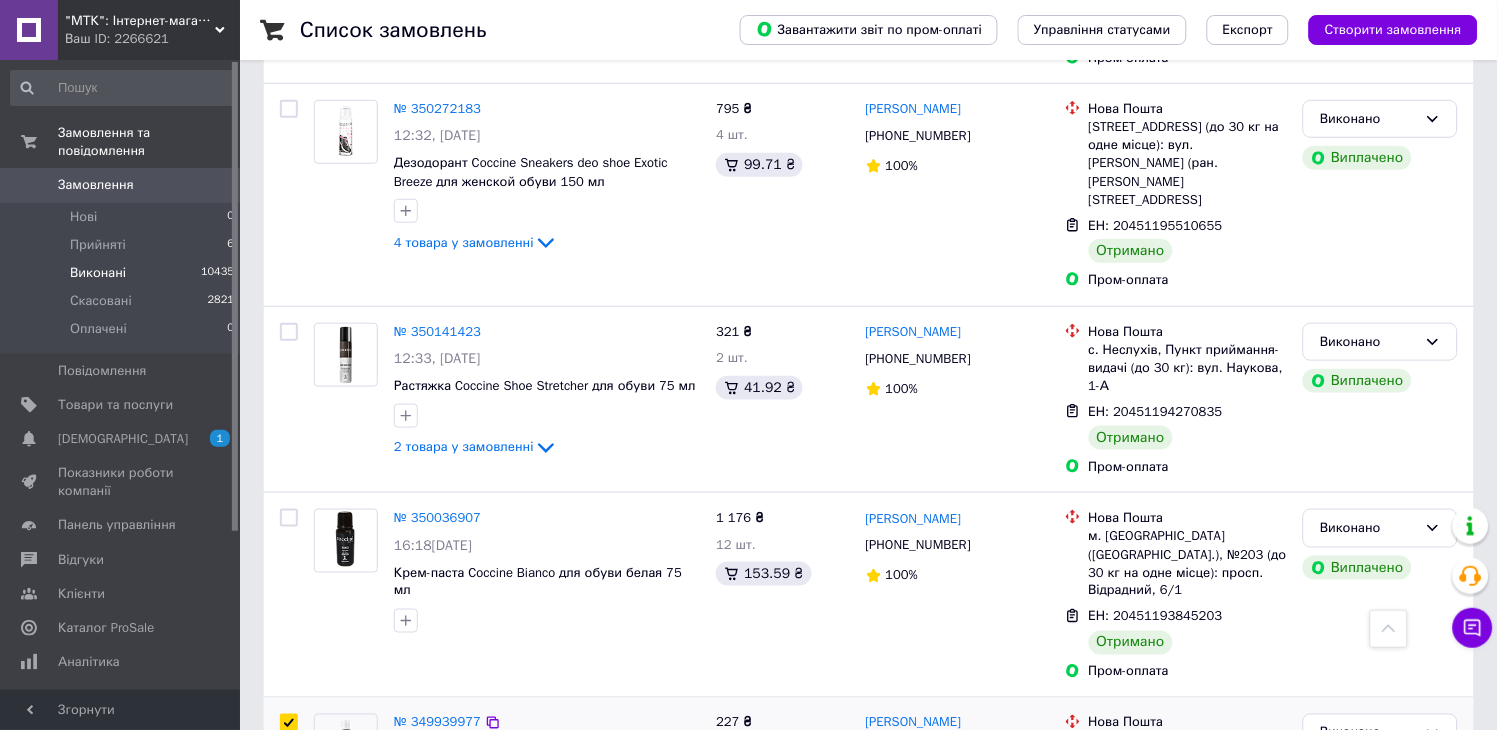checkbox on "true" 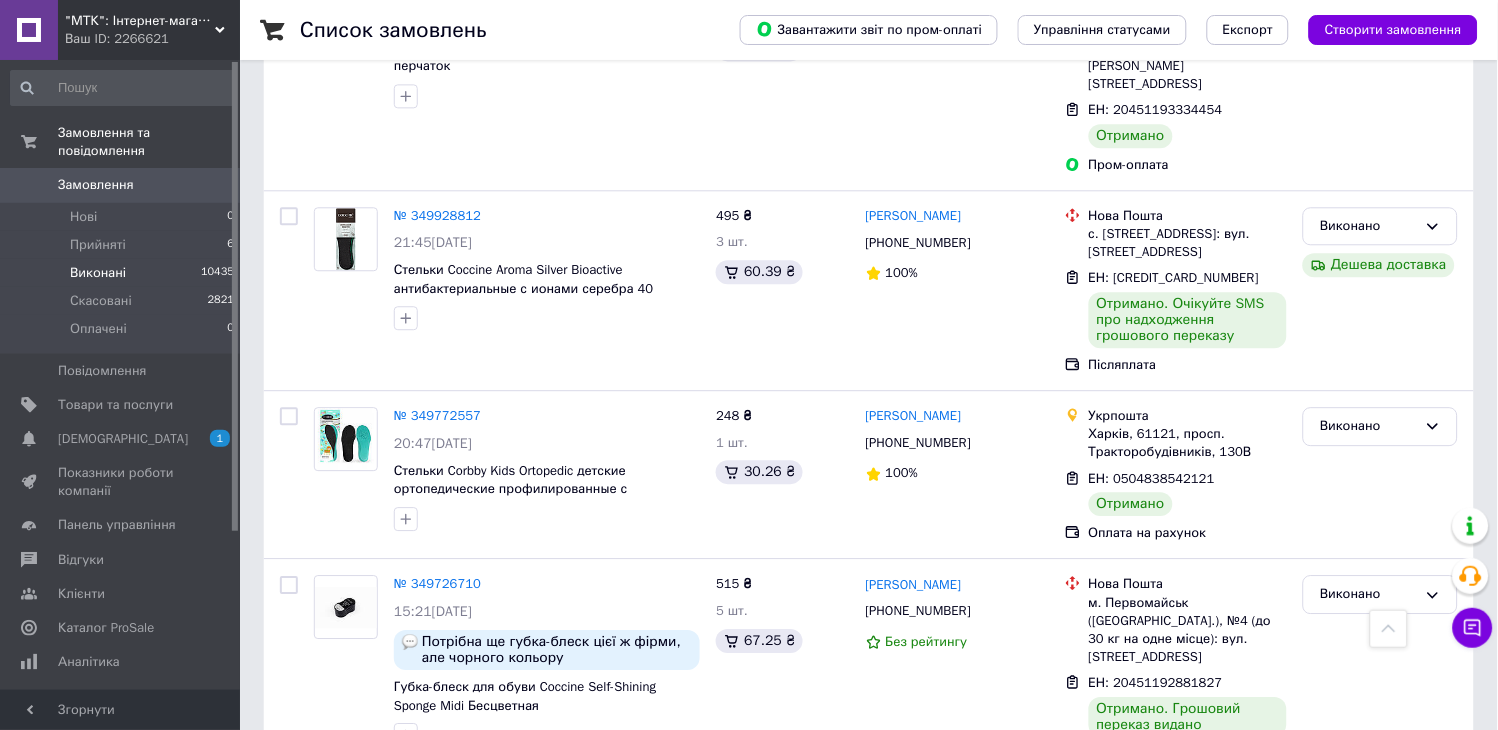 scroll, scrollTop: 4288, scrollLeft: 0, axis: vertical 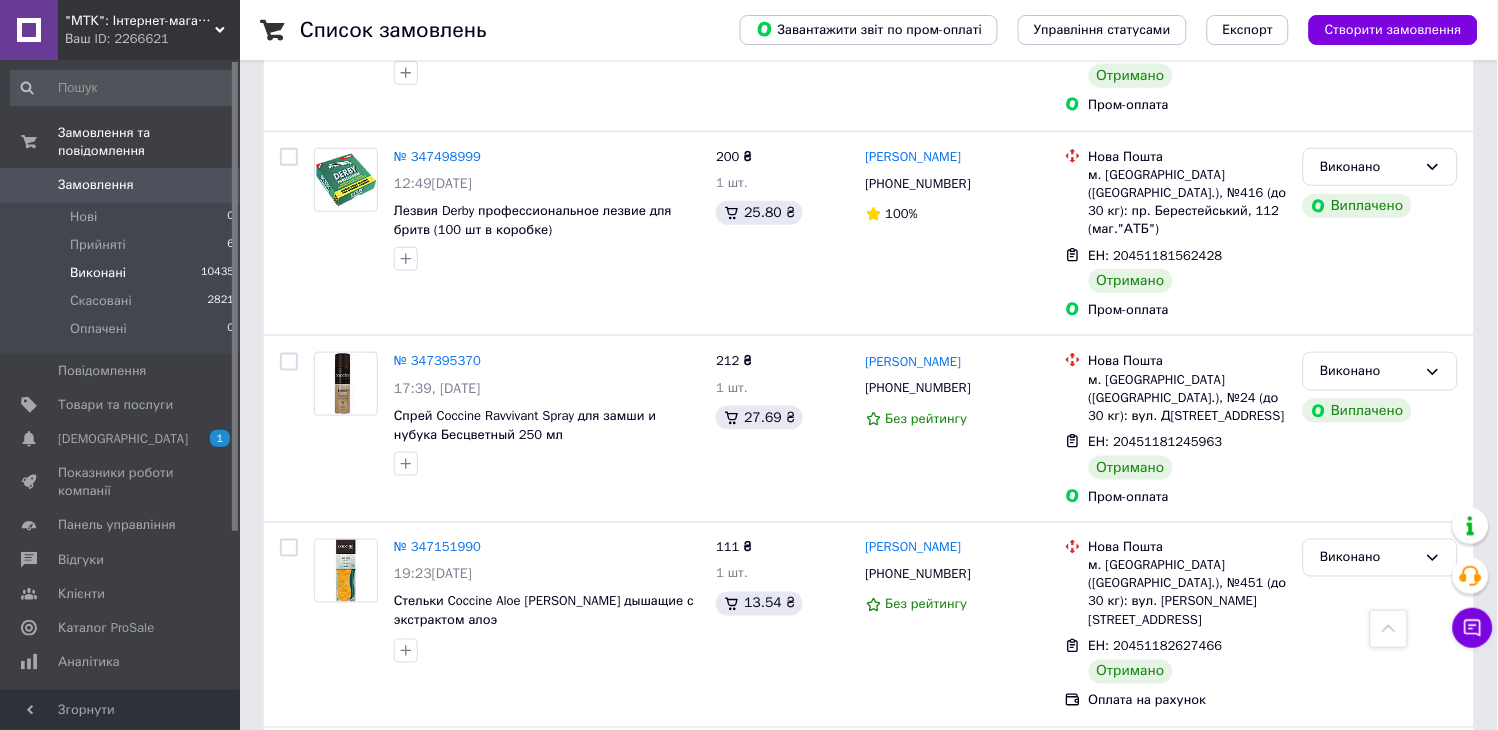click at bounding box center [289, 1367] 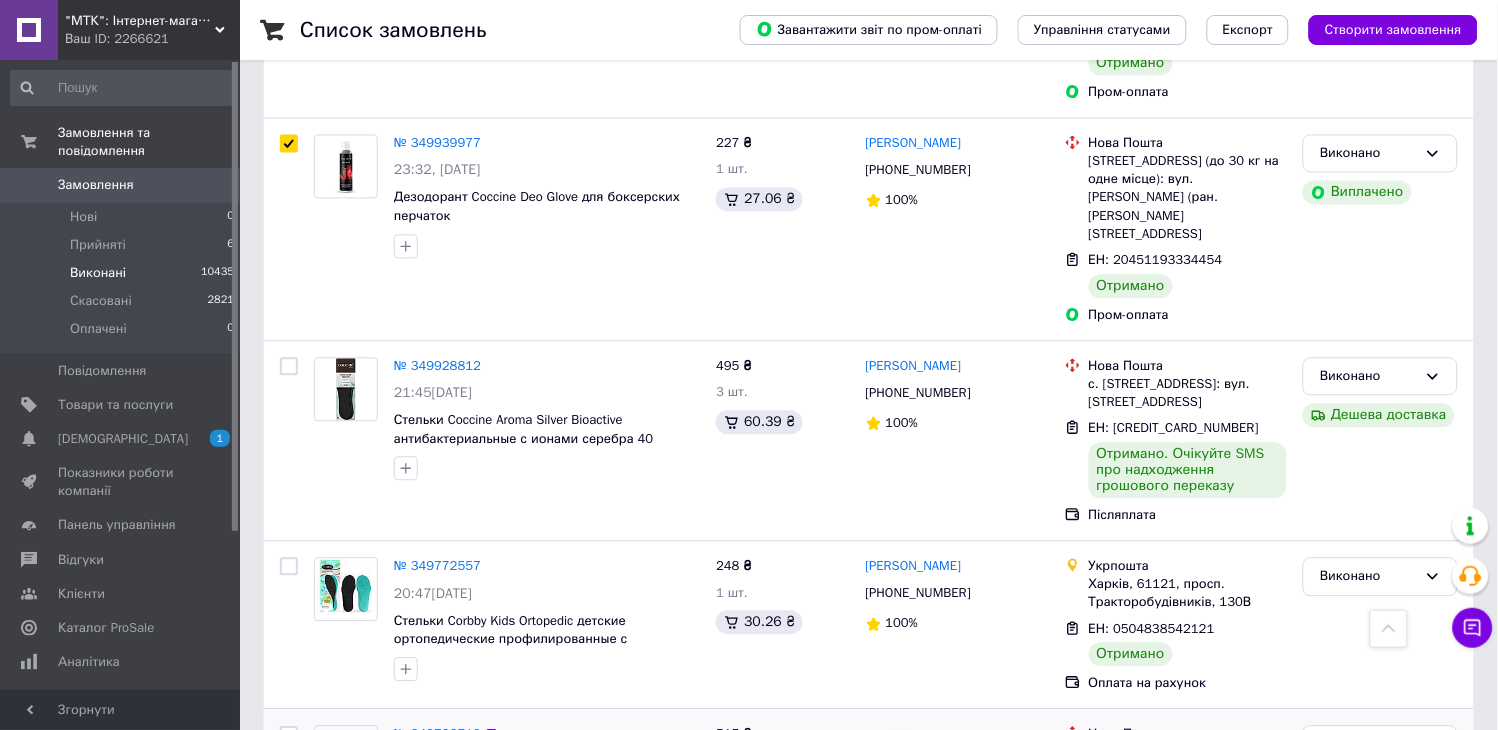 scroll, scrollTop: 4208, scrollLeft: 0, axis: vertical 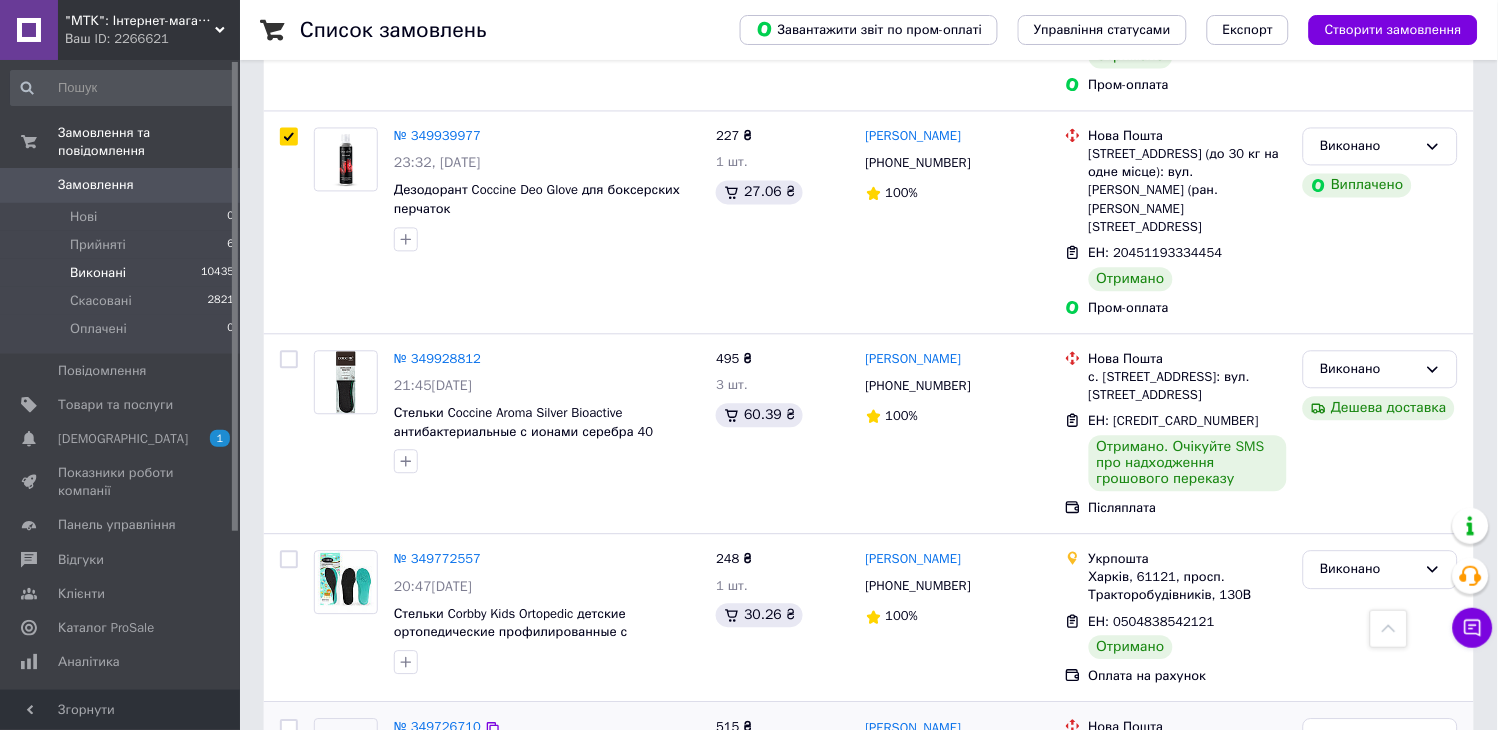 click 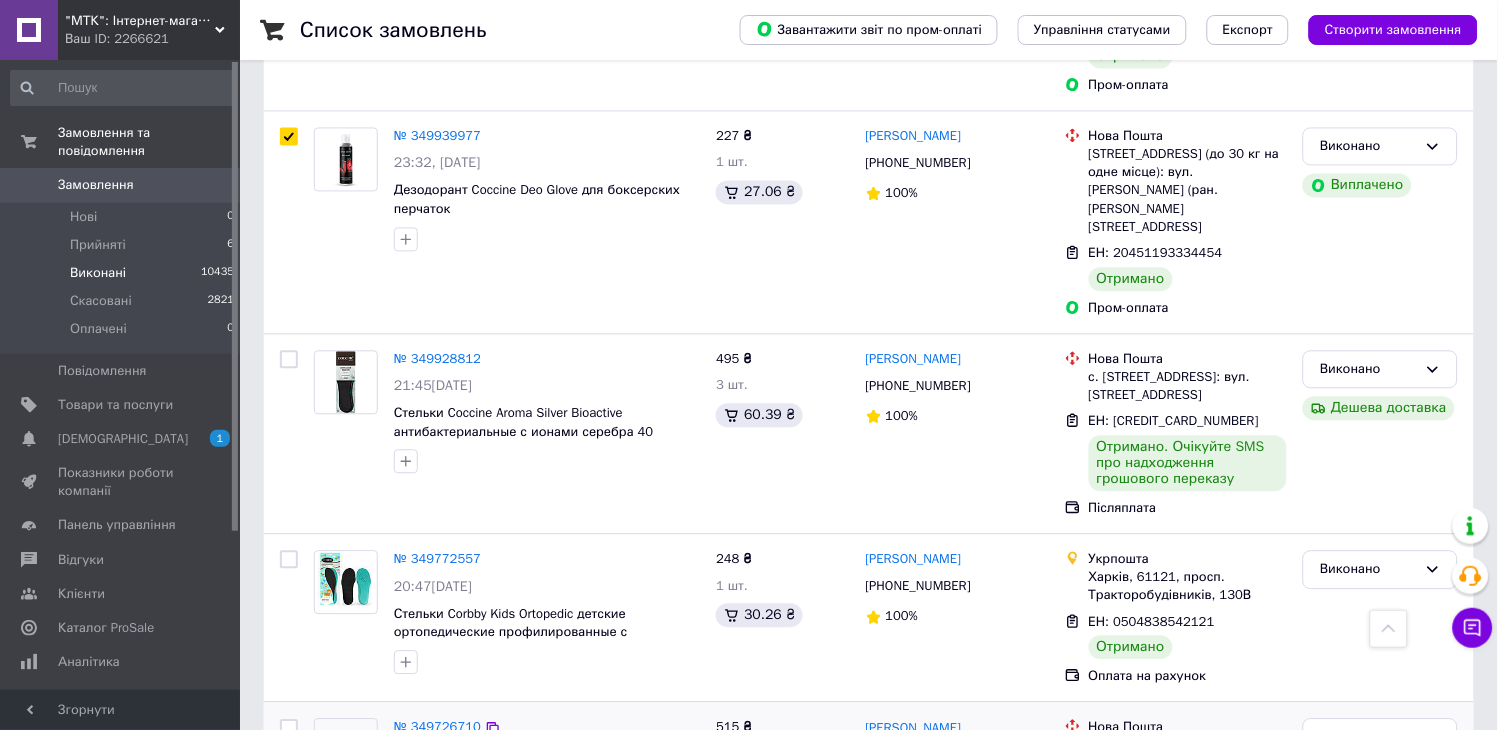 click 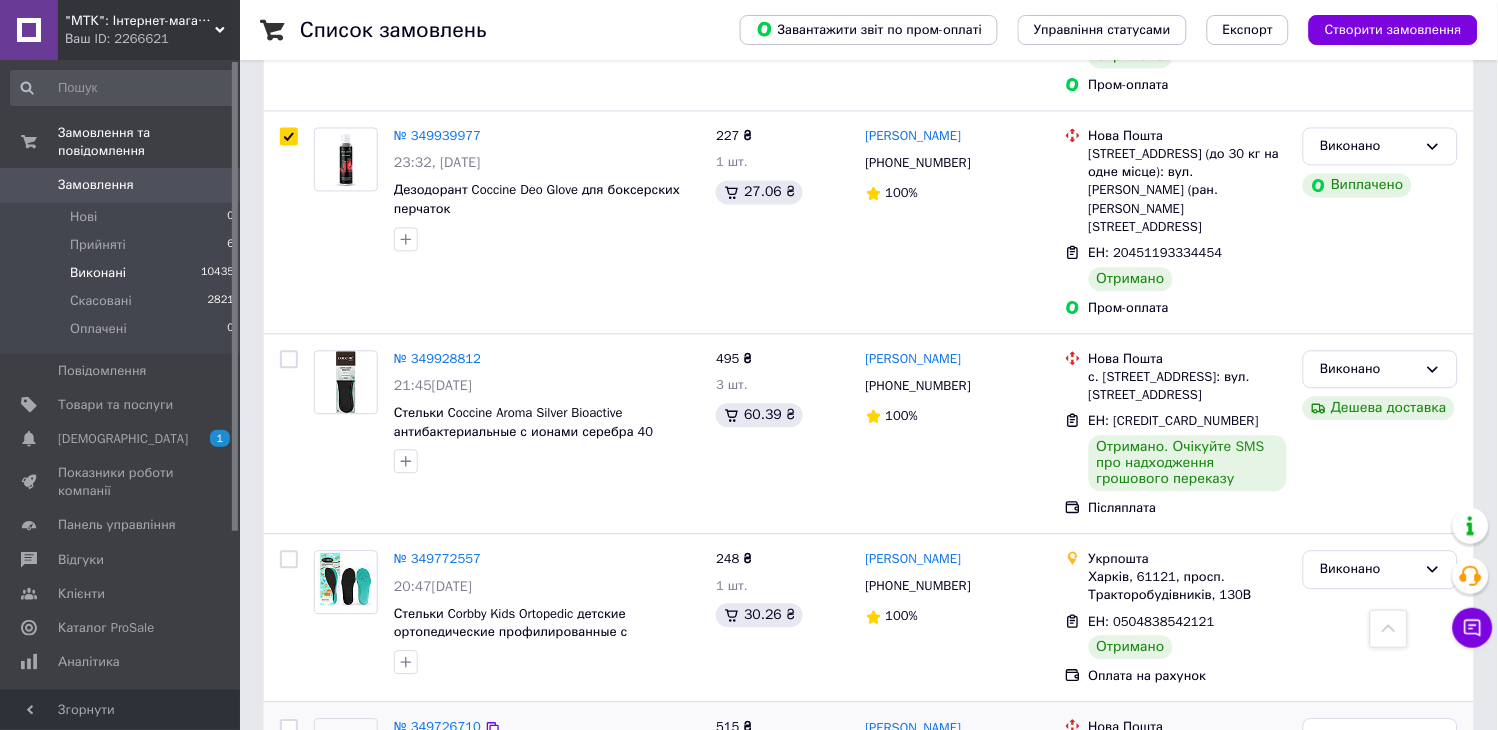 click 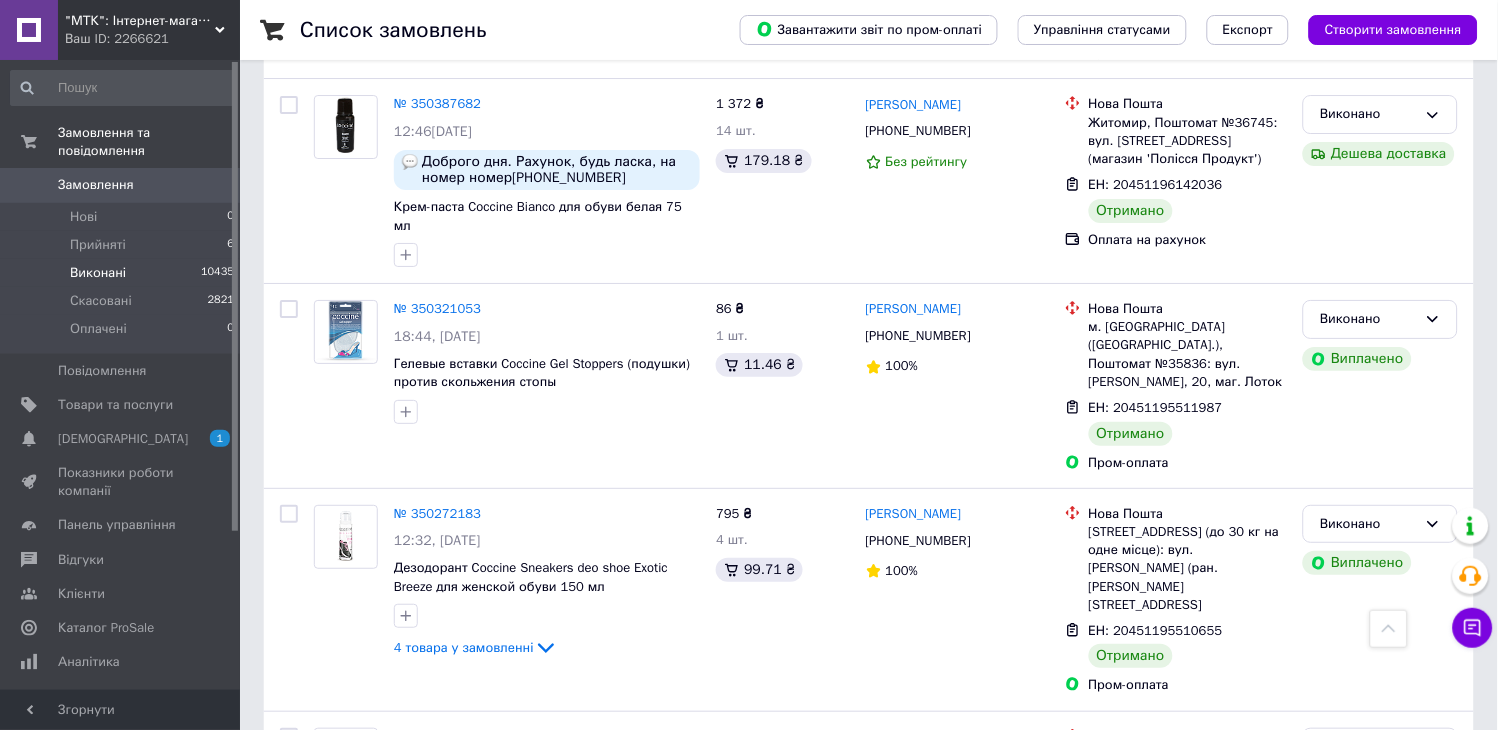scroll, scrollTop: 3208, scrollLeft: 0, axis: vertical 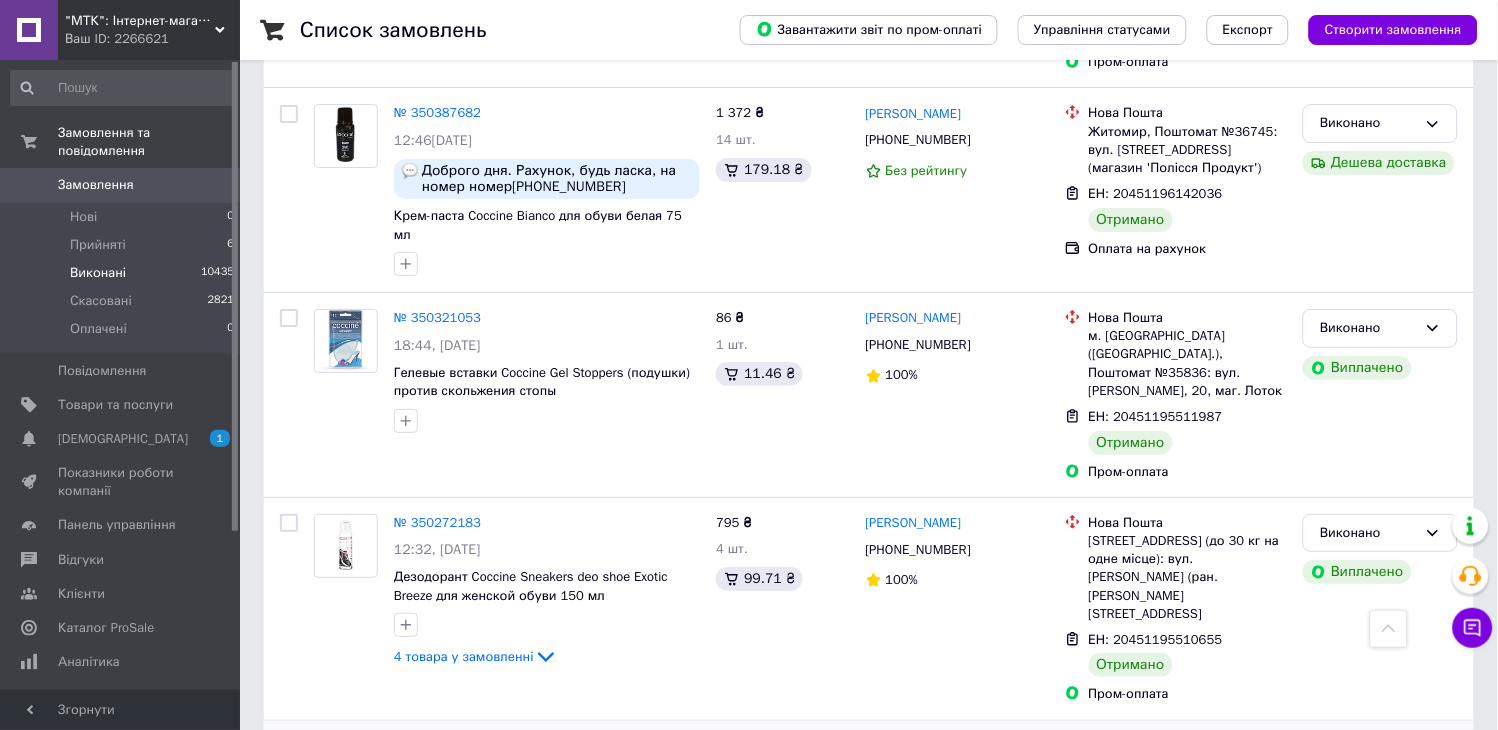click 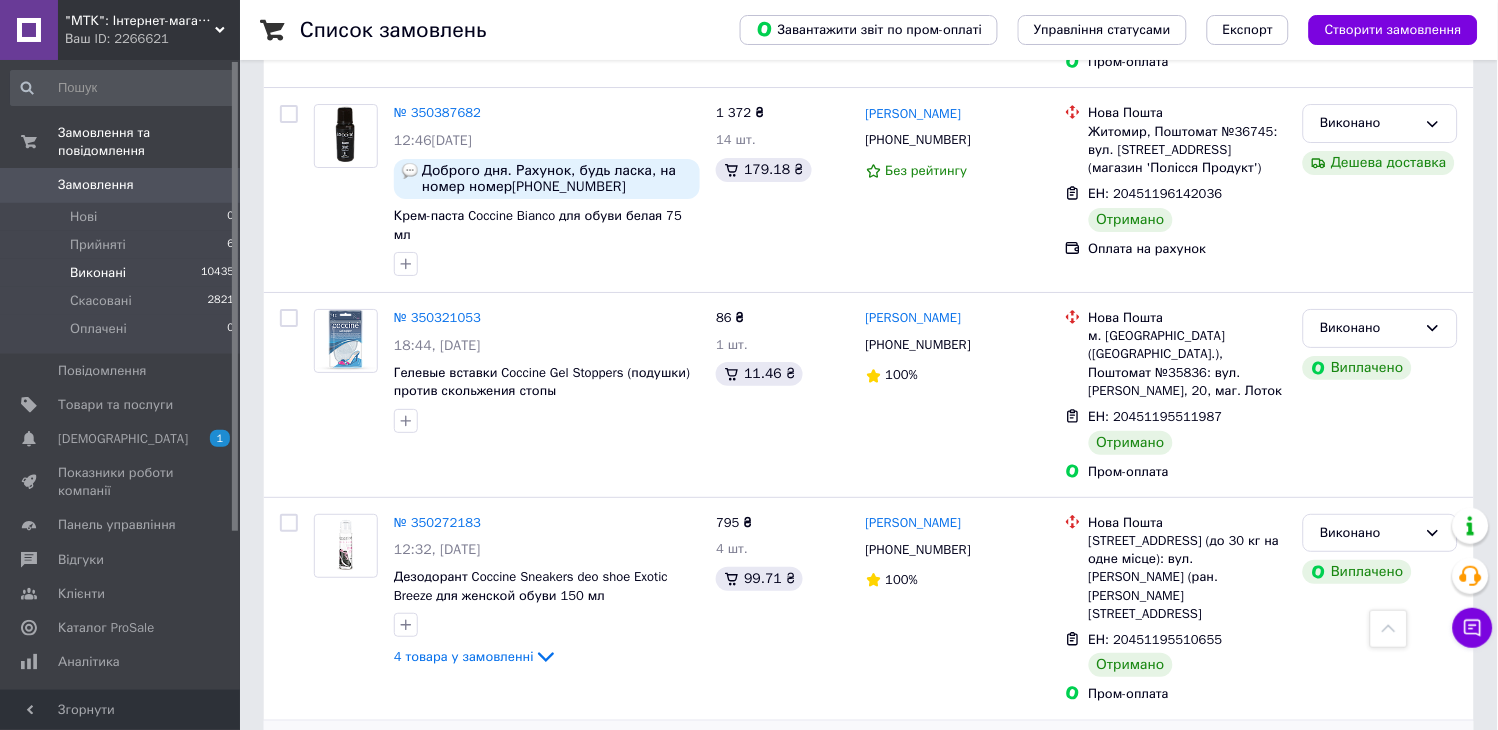 click 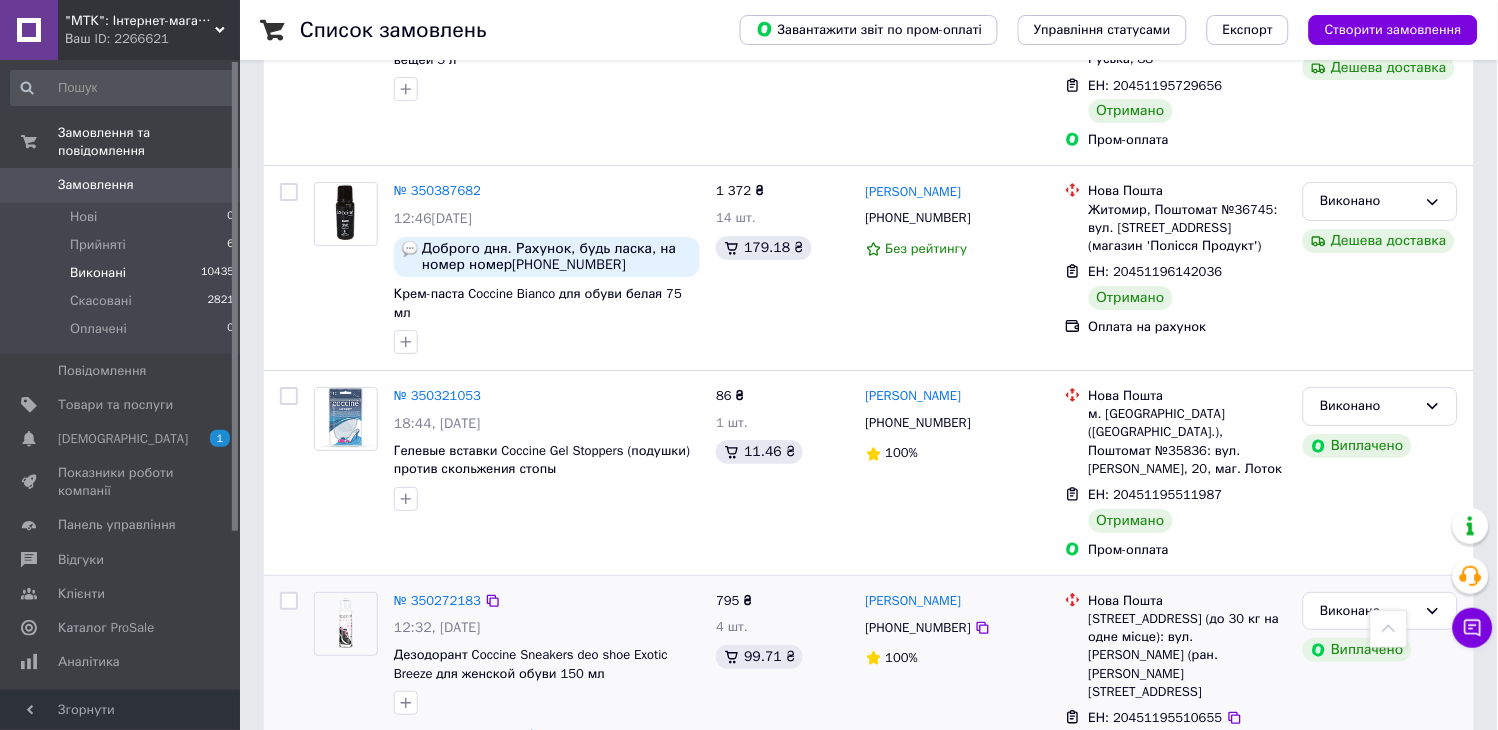 scroll, scrollTop: 2986, scrollLeft: 0, axis: vertical 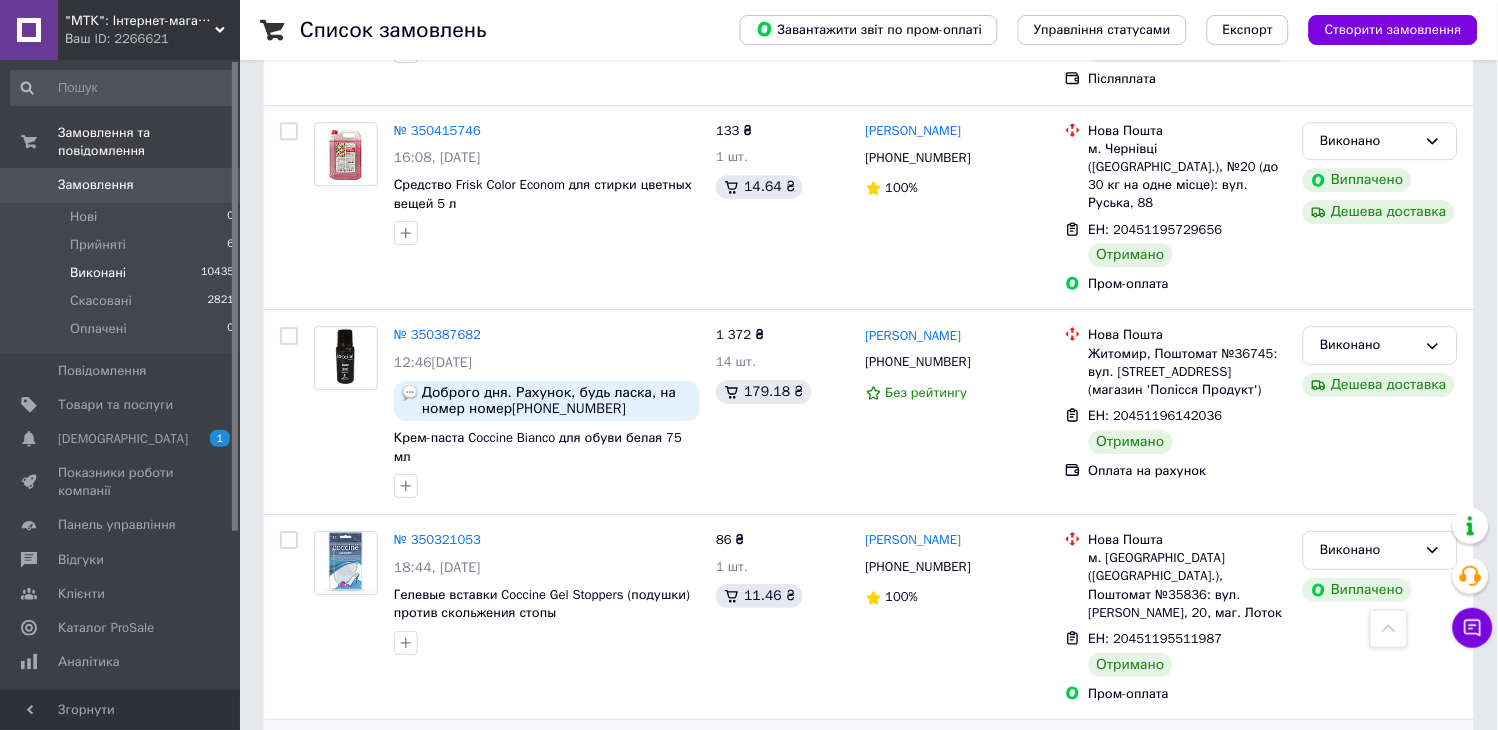 click 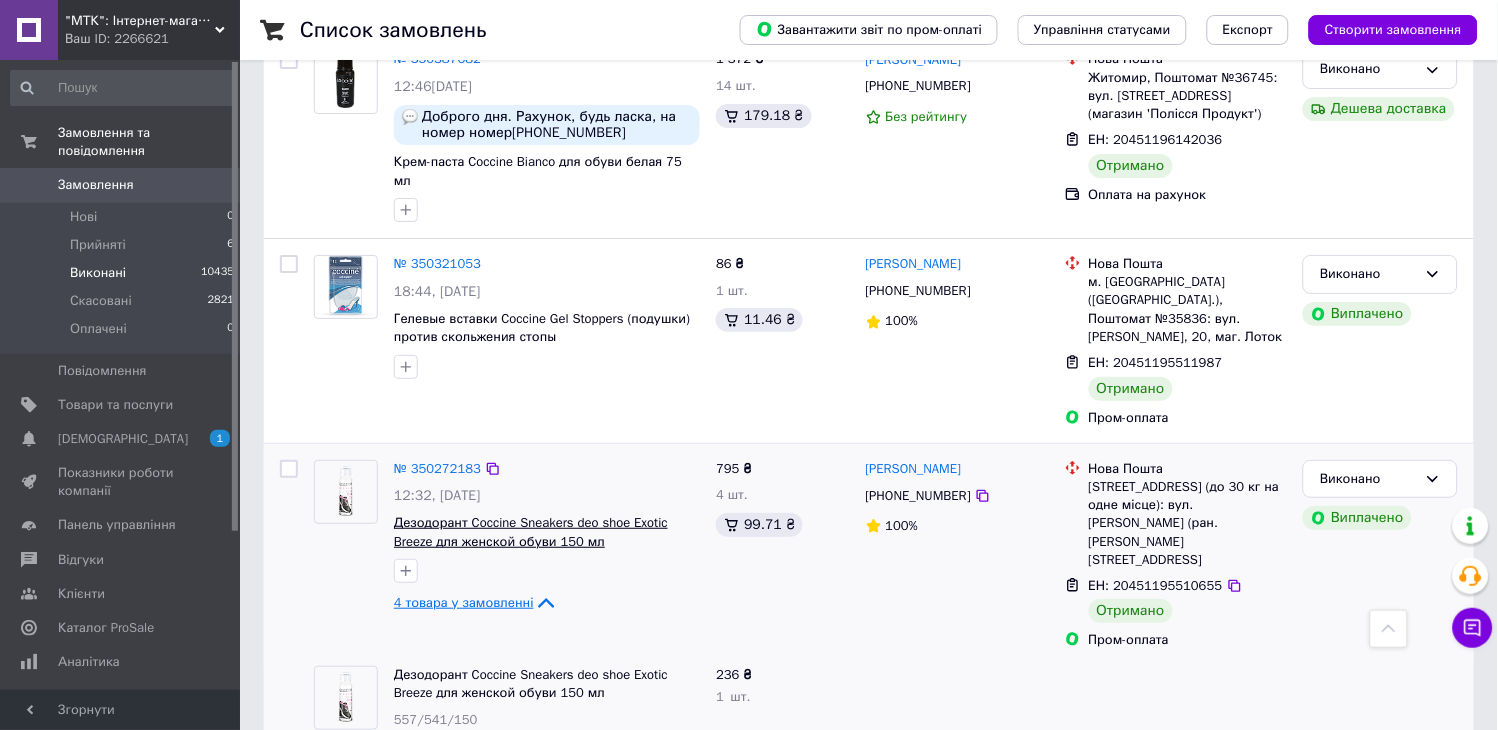scroll, scrollTop: 3320, scrollLeft: 0, axis: vertical 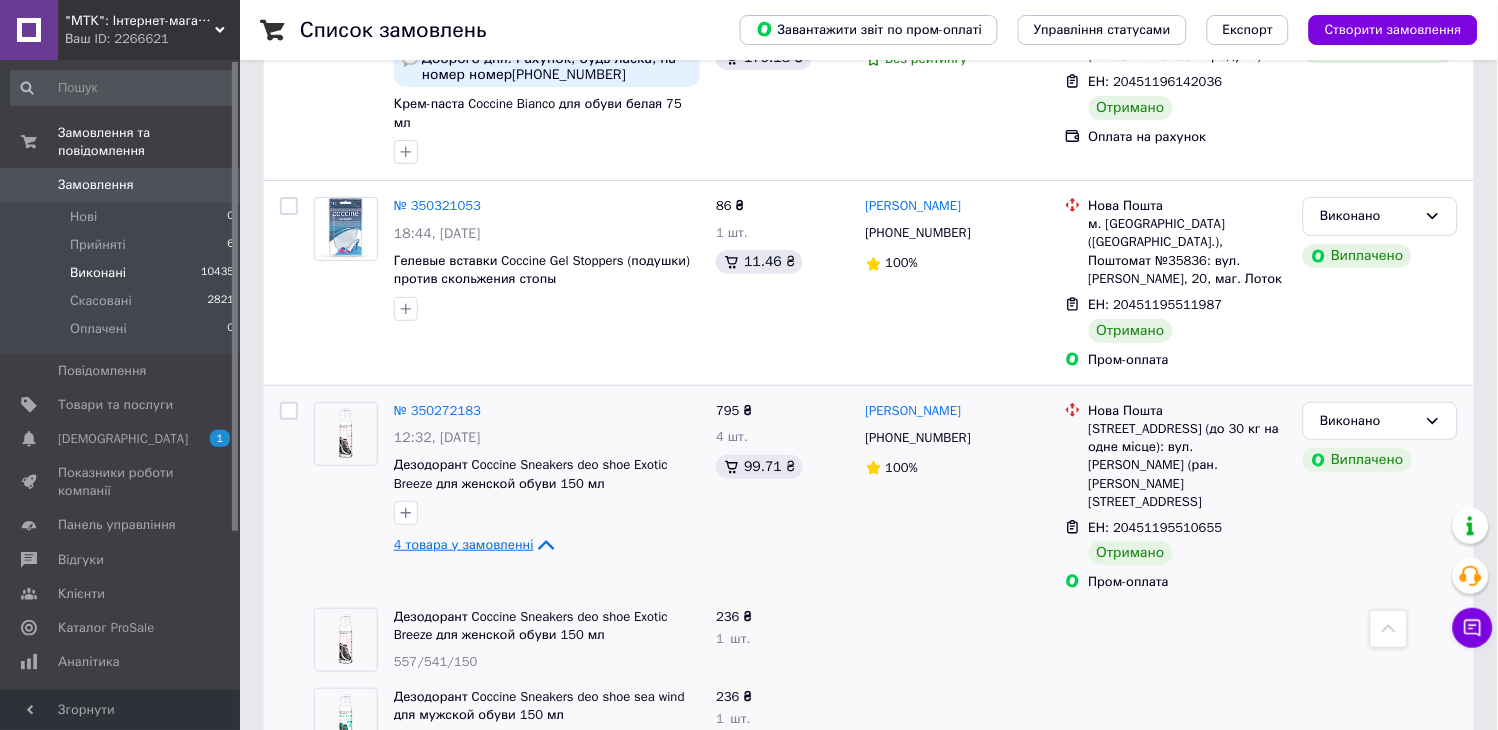 click 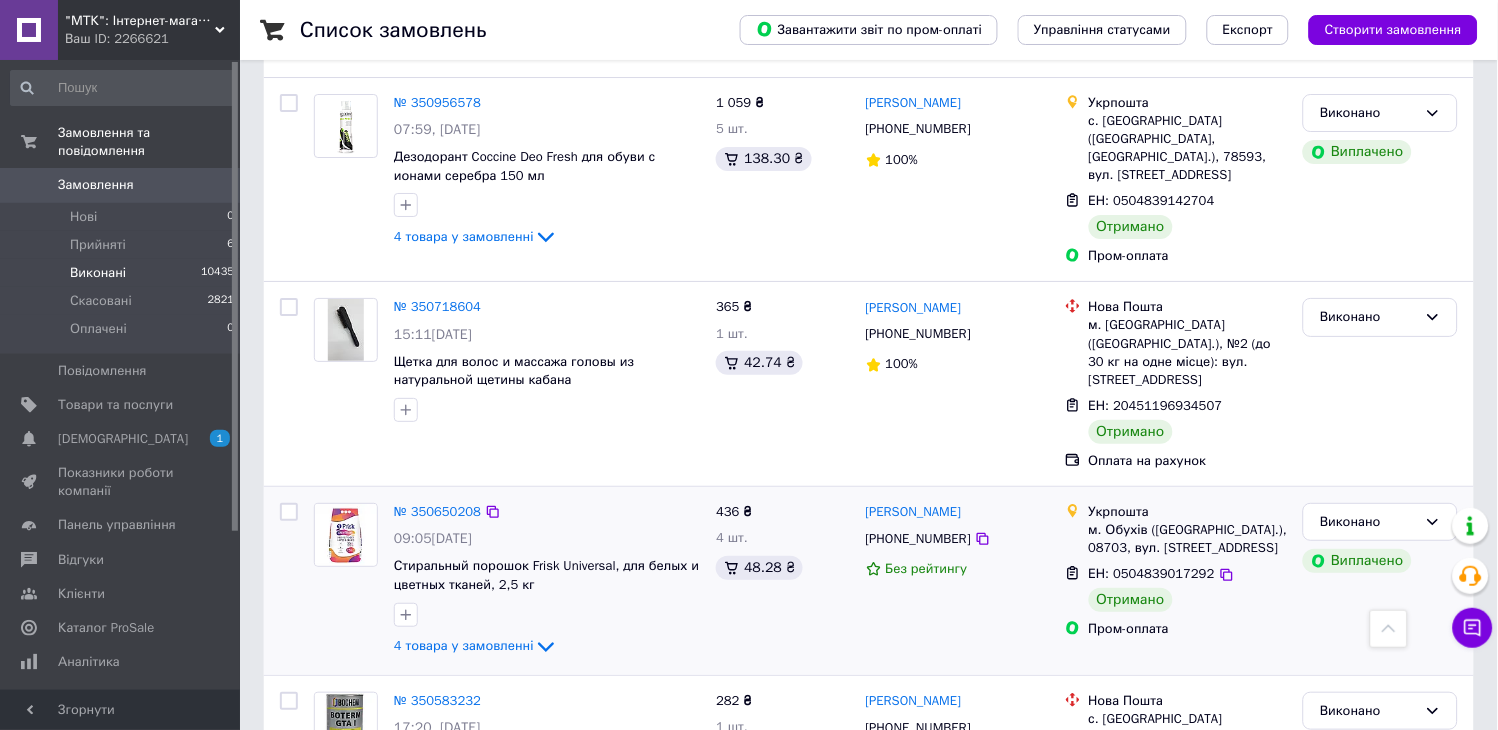 scroll, scrollTop: 1542, scrollLeft: 0, axis: vertical 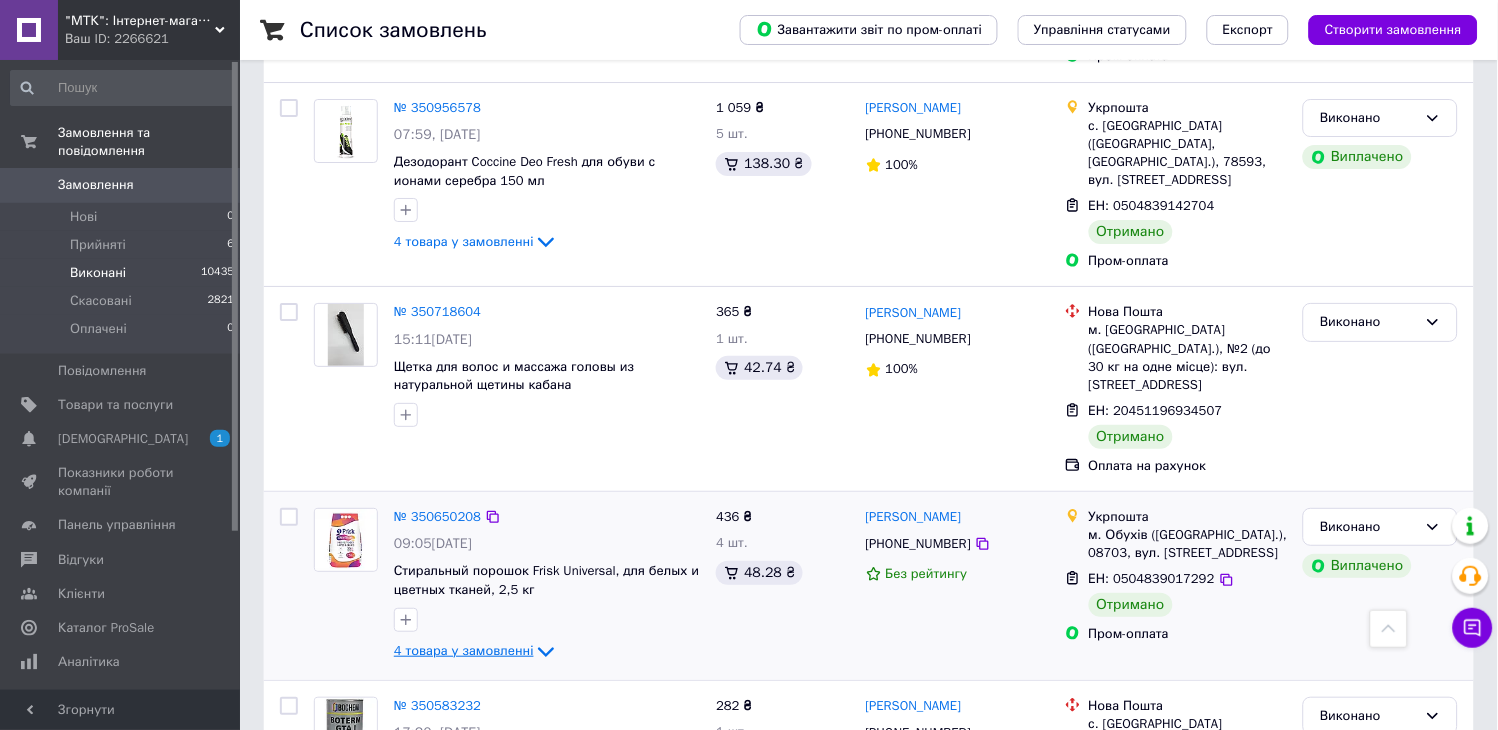 click 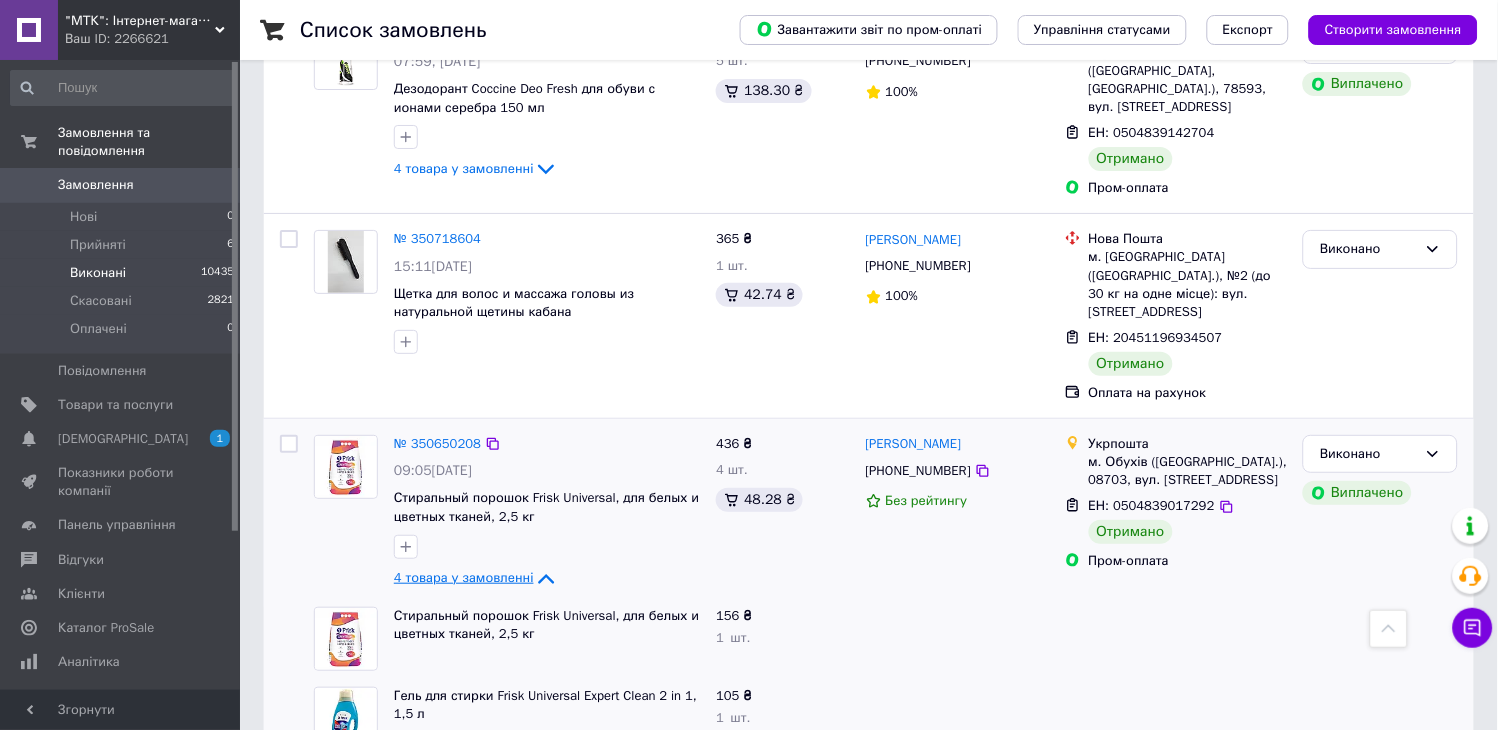 scroll, scrollTop: 1653, scrollLeft: 0, axis: vertical 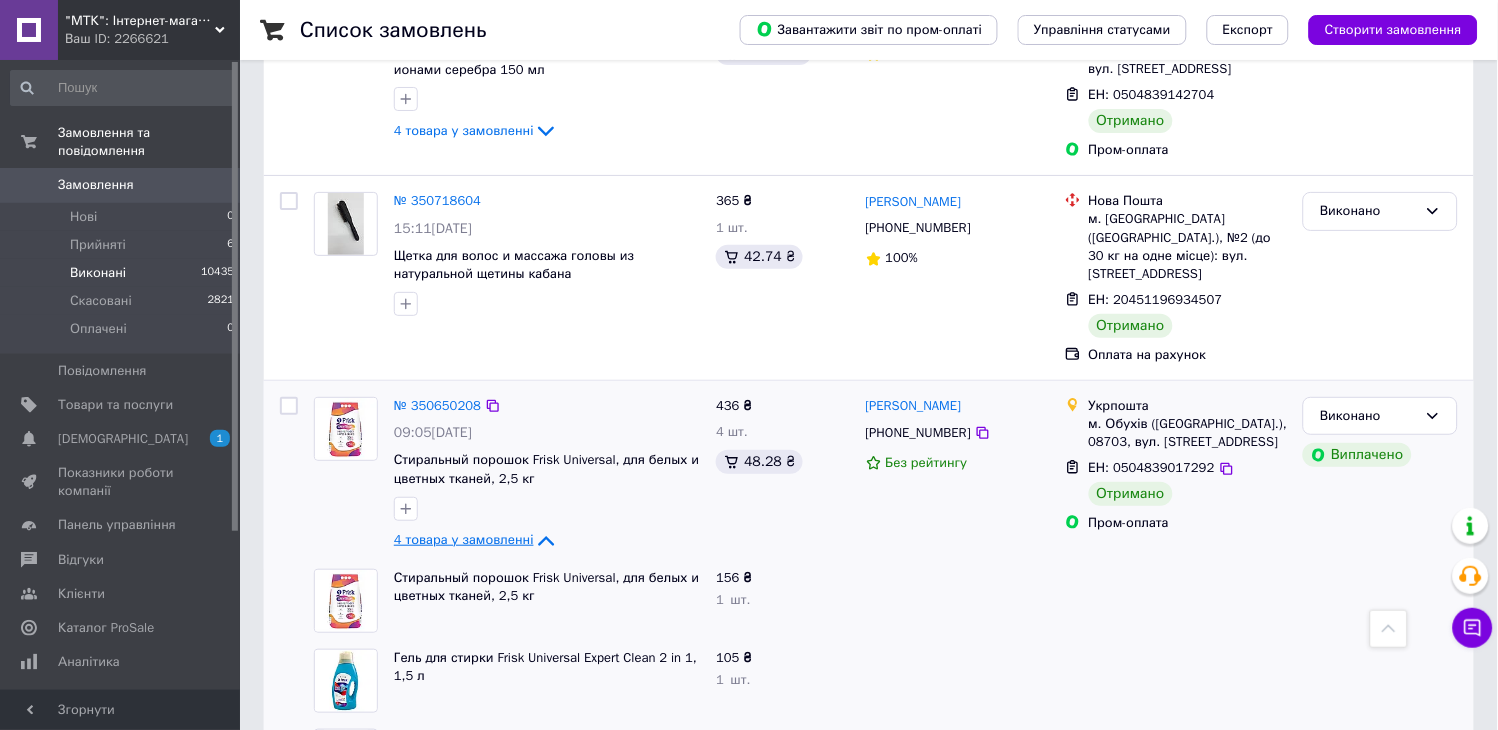 click 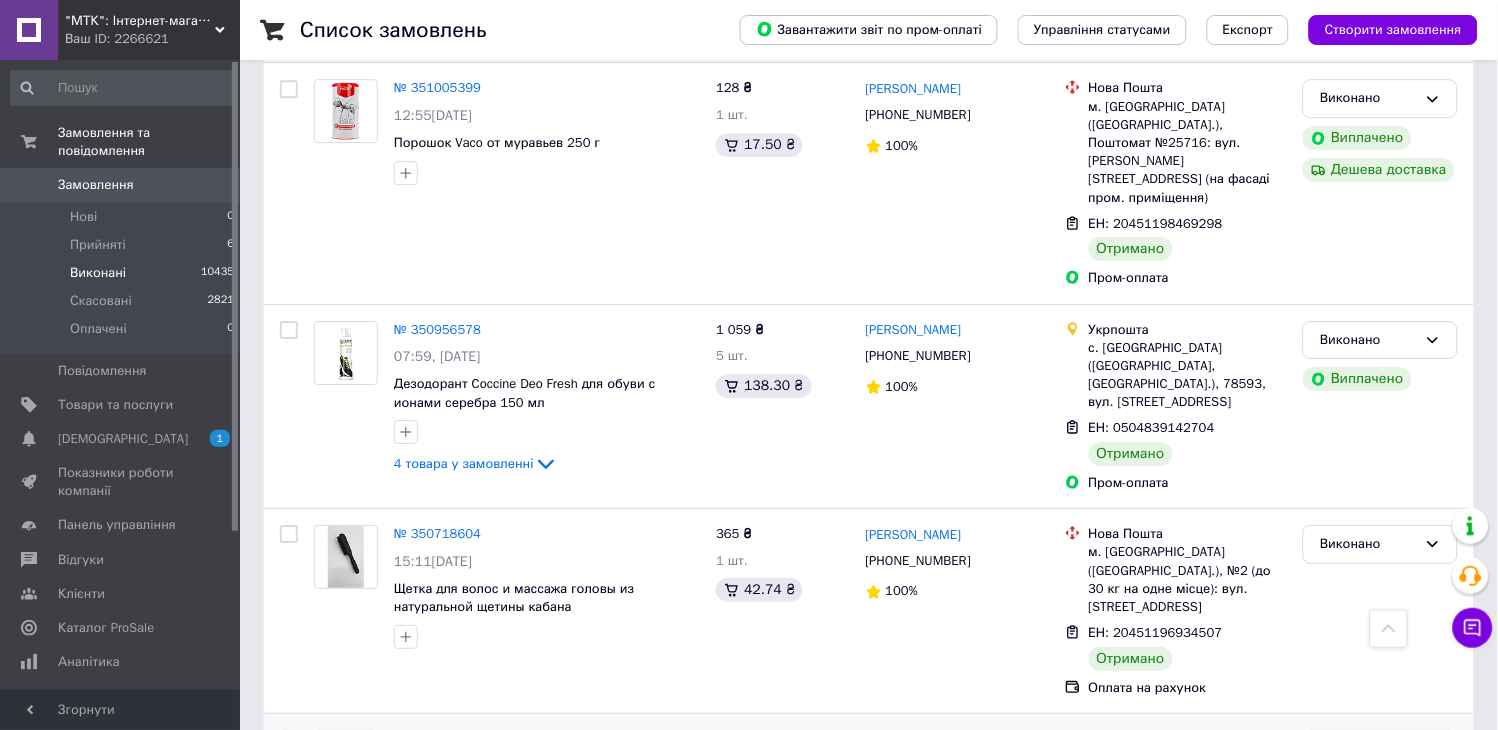 scroll, scrollTop: 1208, scrollLeft: 0, axis: vertical 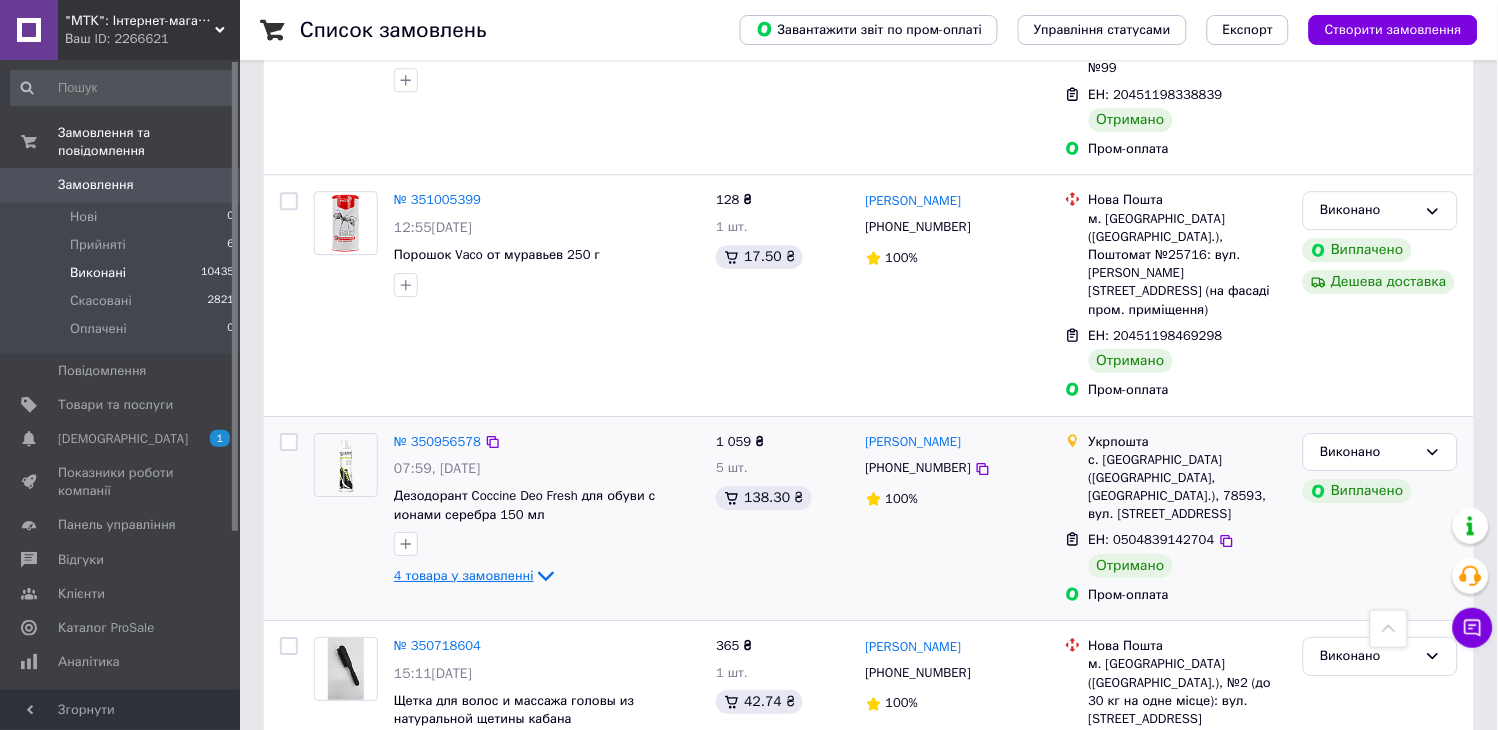 click 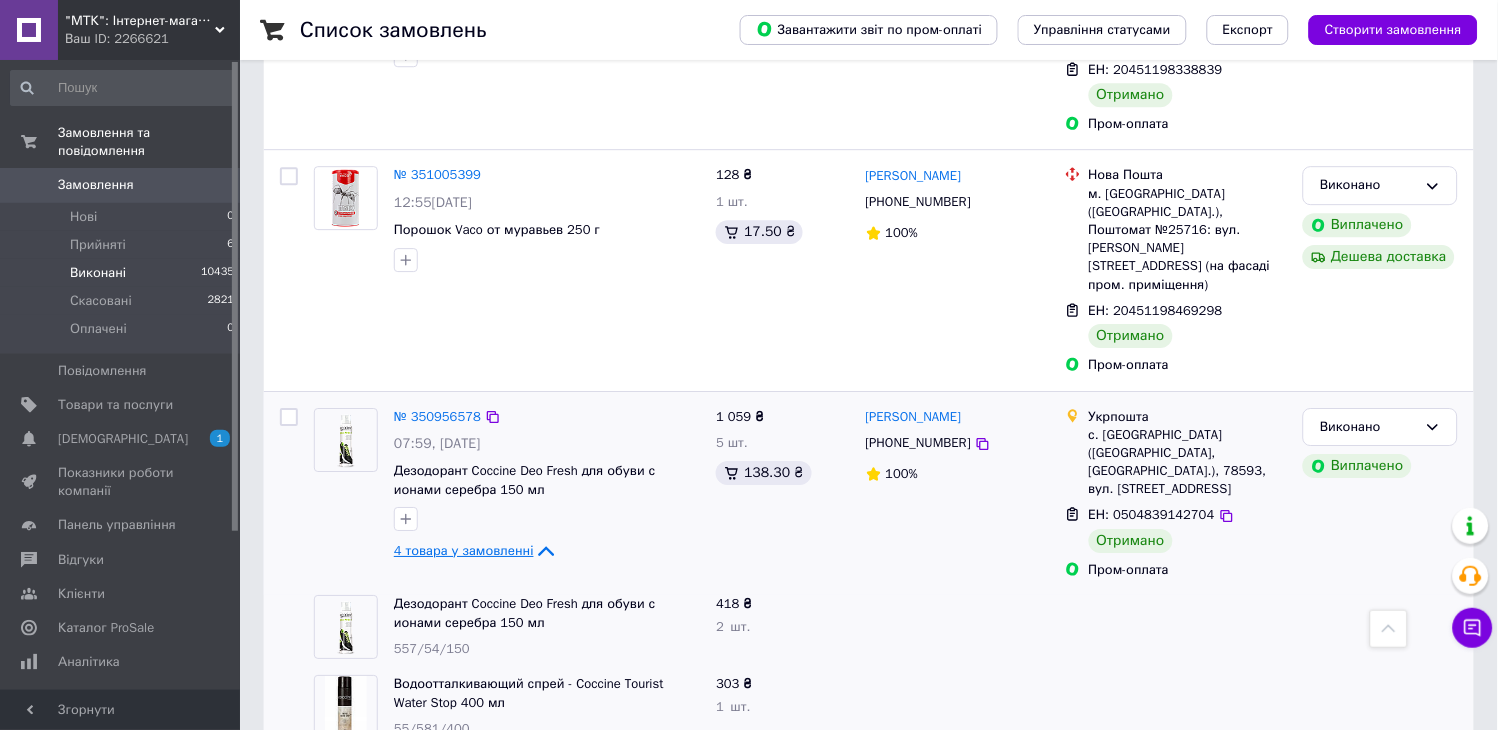 scroll, scrollTop: 1208, scrollLeft: 0, axis: vertical 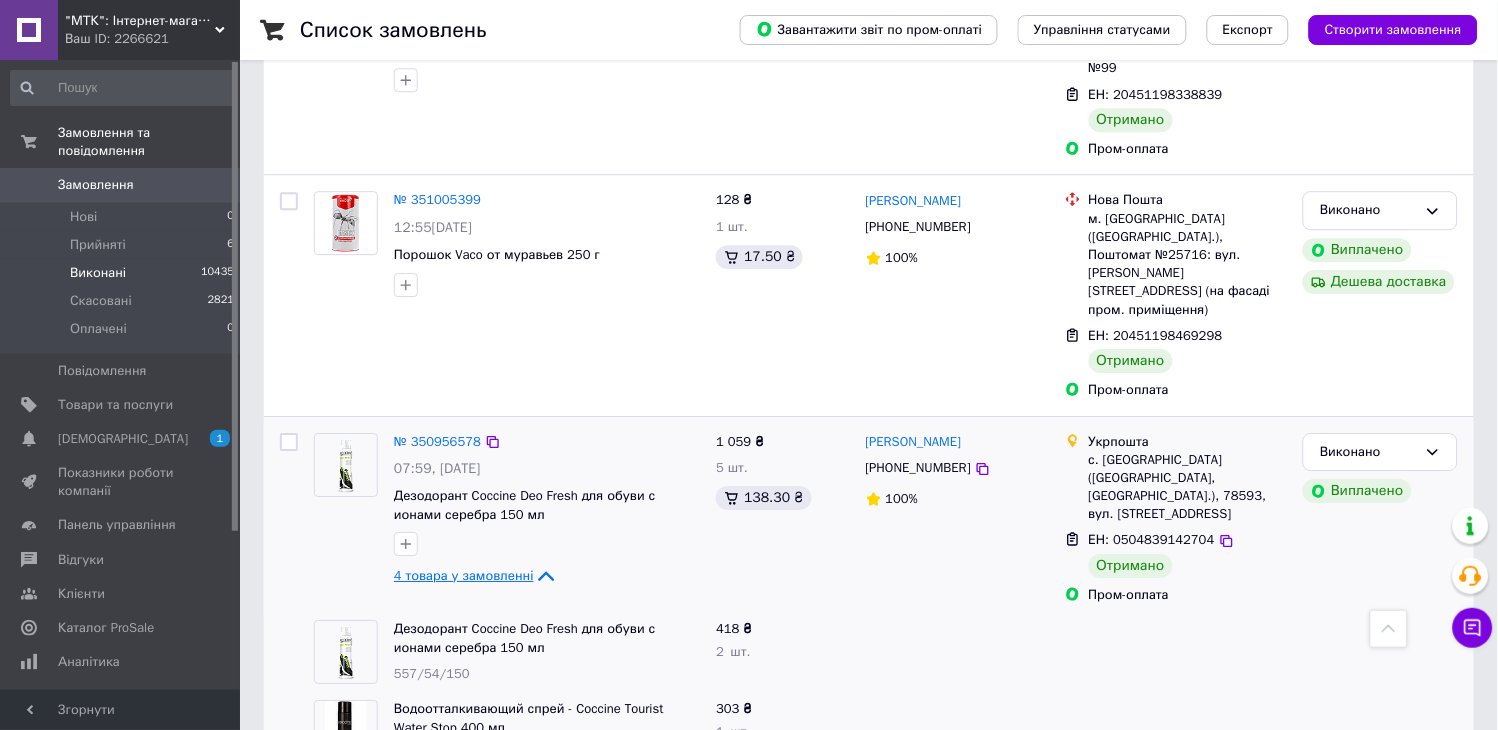 click 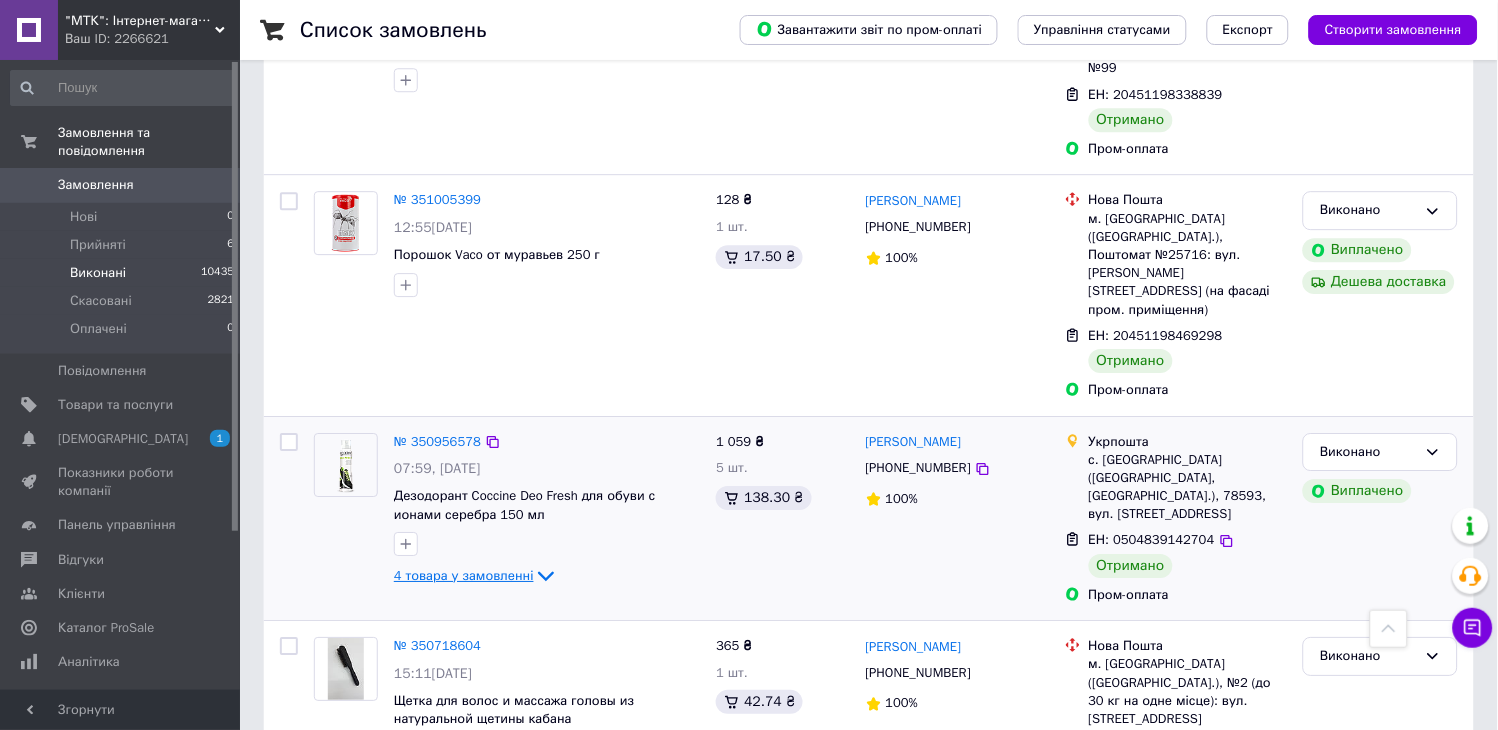checkbox on "true" 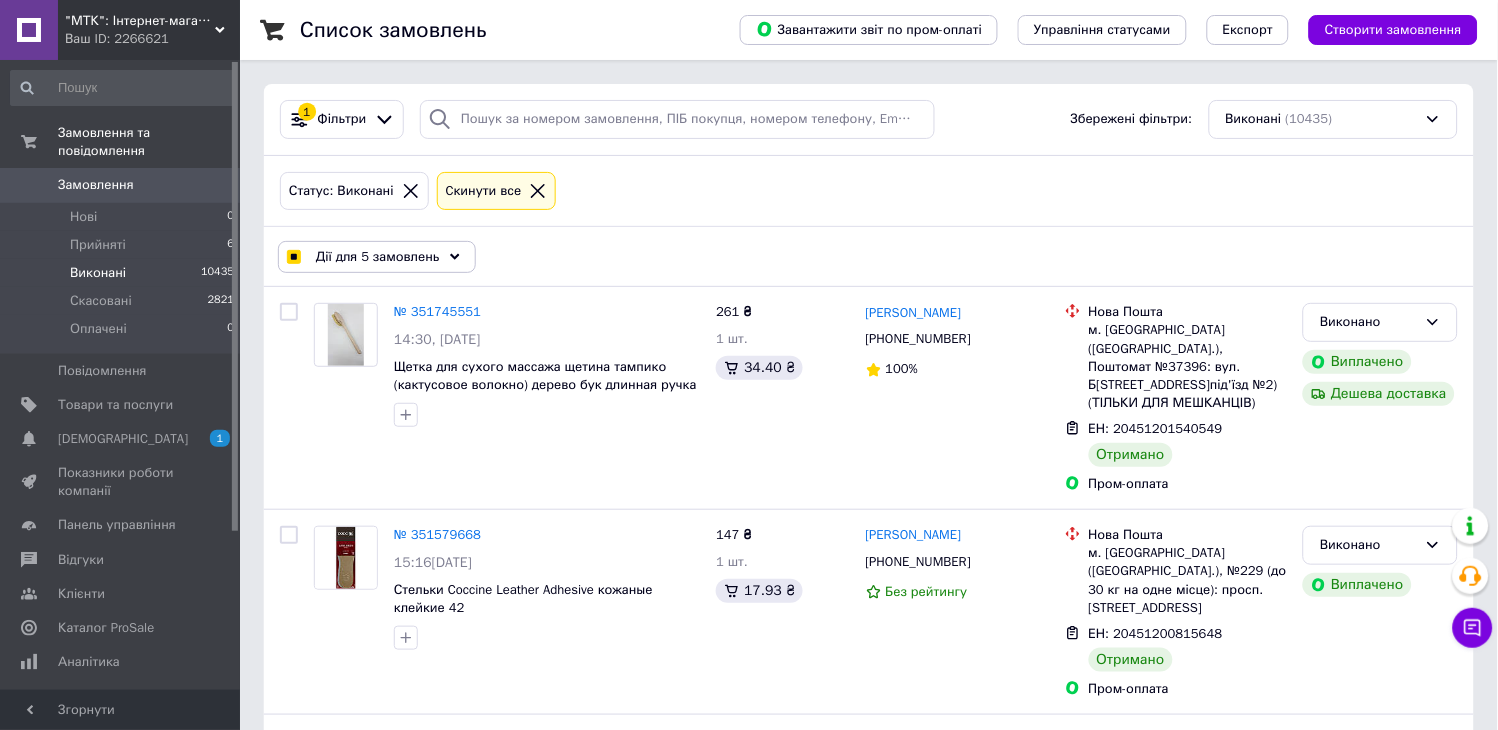 scroll, scrollTop: 0, scrollLeft: 0, axis: both 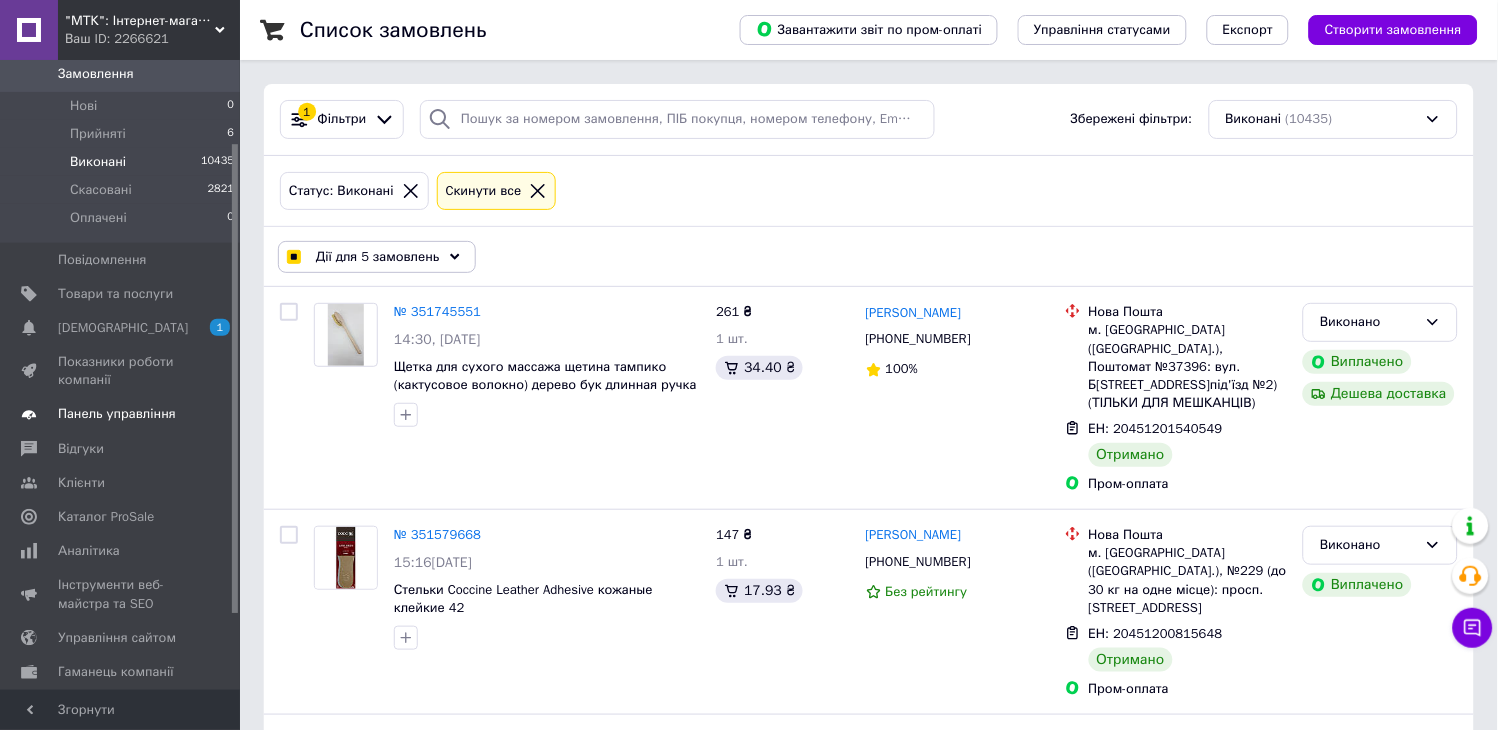 click on "Панель управління" at bounding box center (117, 414) 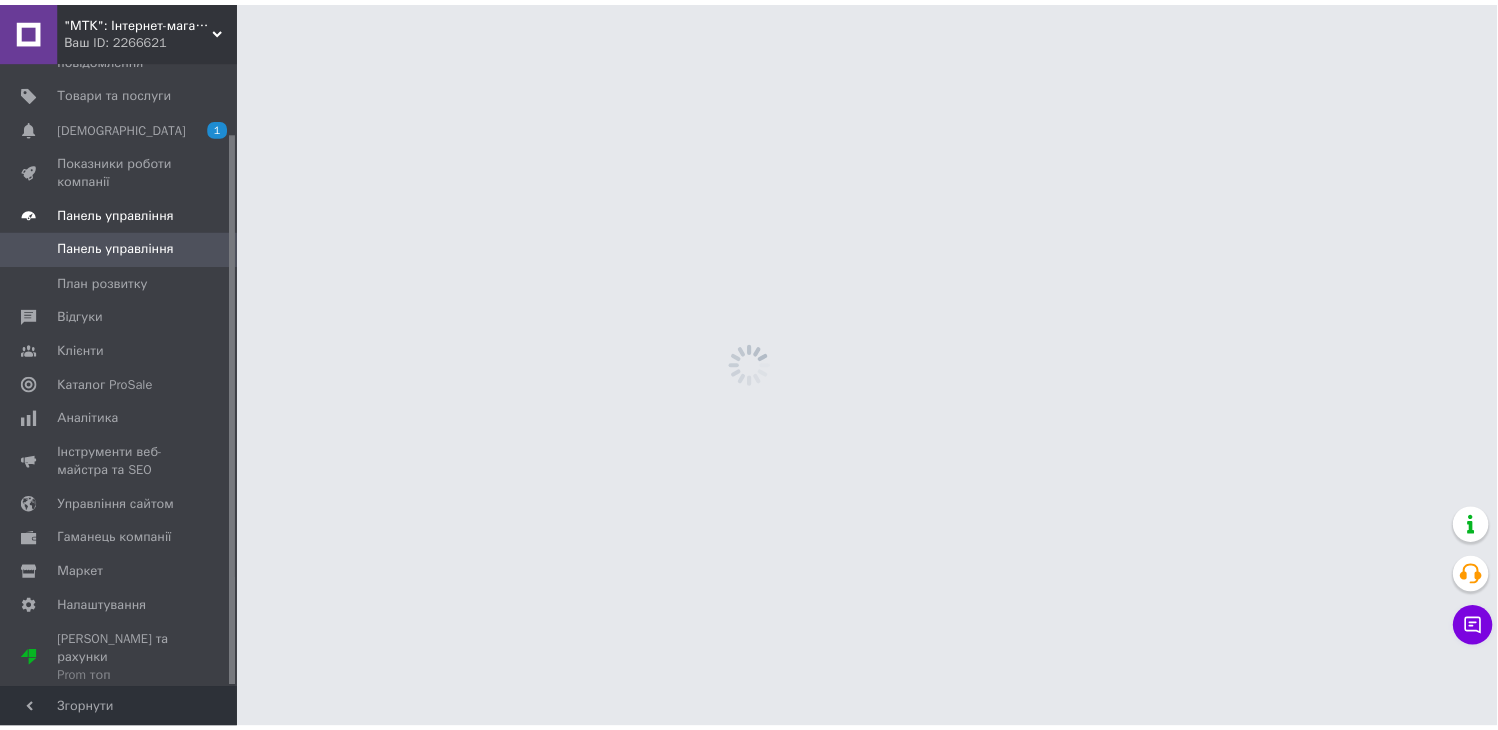 scroll, scrollTop: 80, scrollLeft: 0, axis: vertical 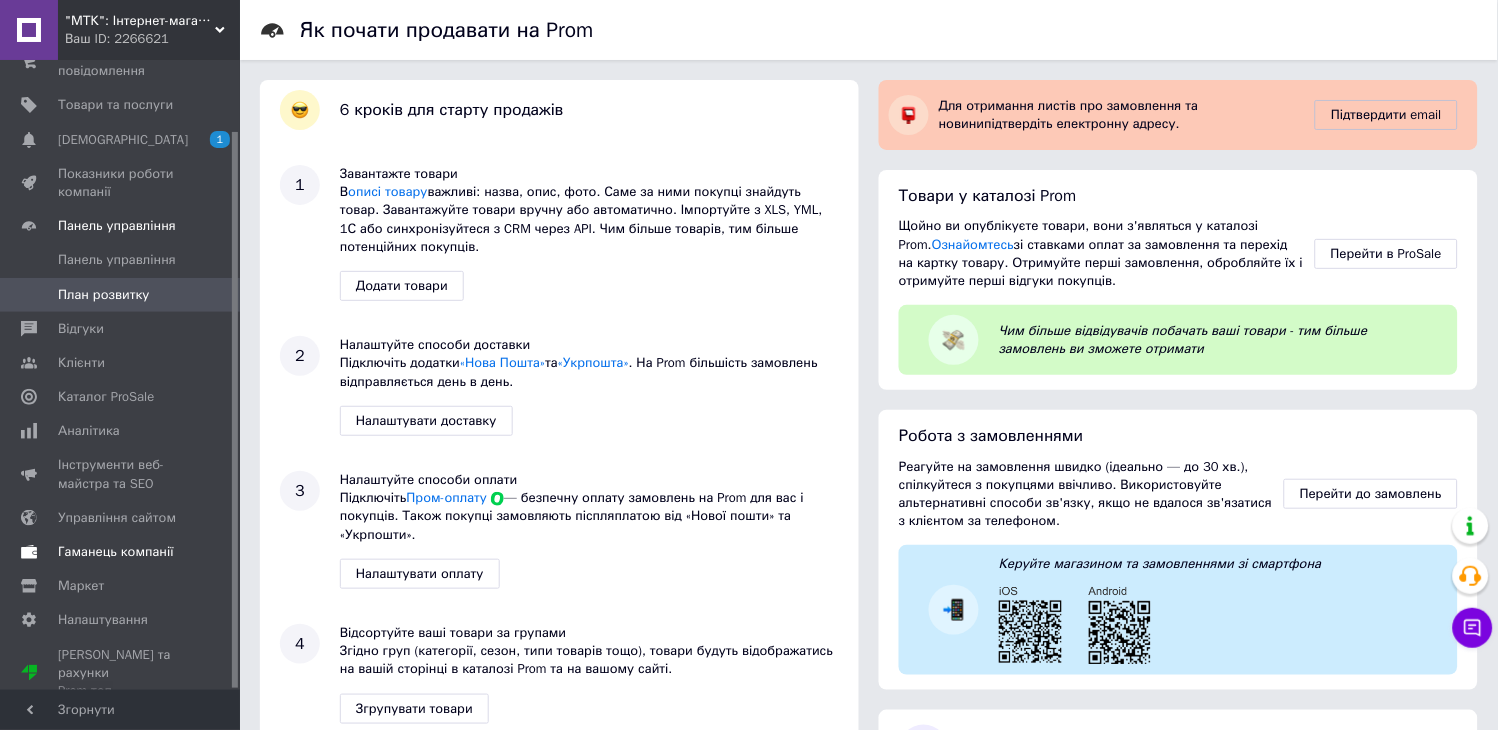 click on "Гаманець компанії" at bounding box center [116, 552] 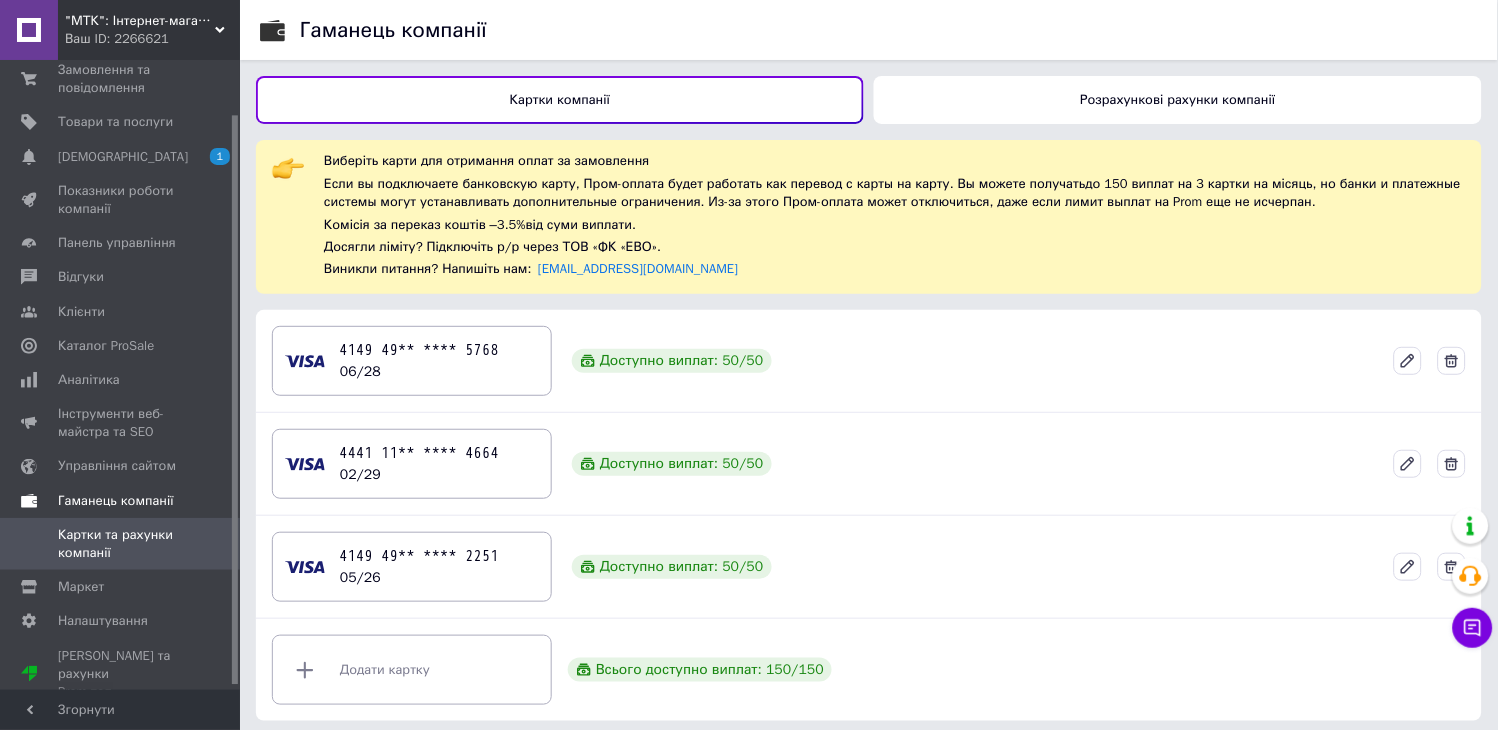 scroll, scrollTop: 0, scrollLeft: 0, axis: both 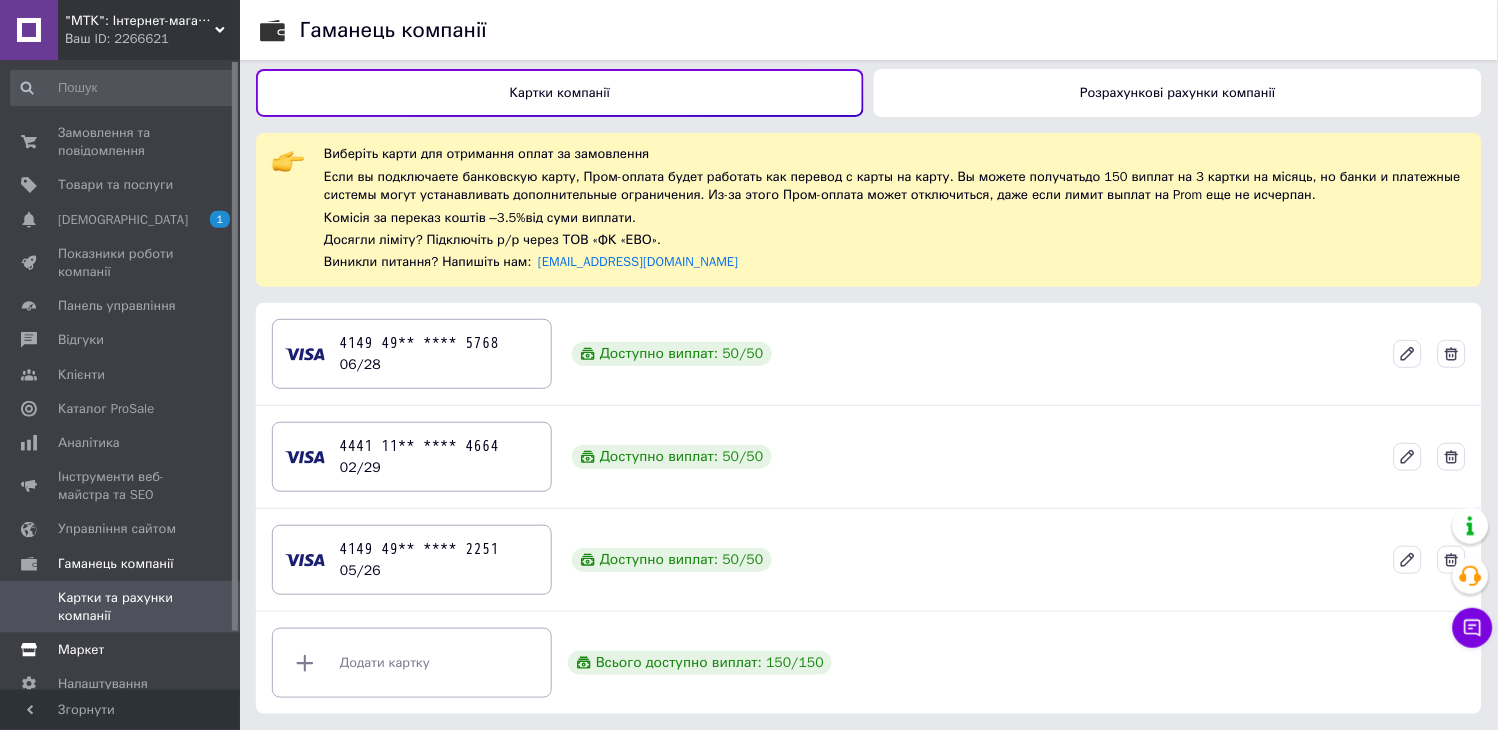 click on "Маркет" at bounding box center (121, 650) 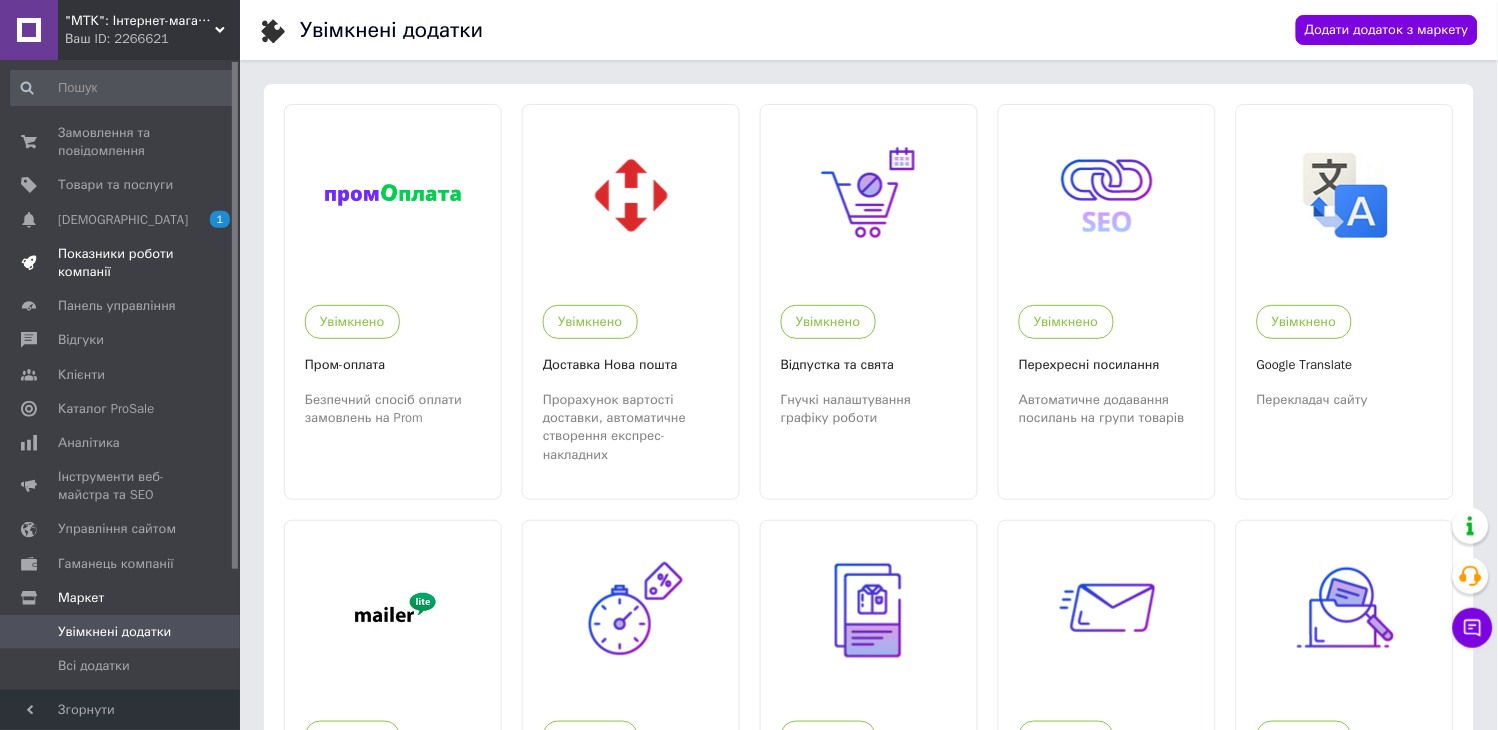 click on "Показники роботи компанії" at bounding box center [121, 263] 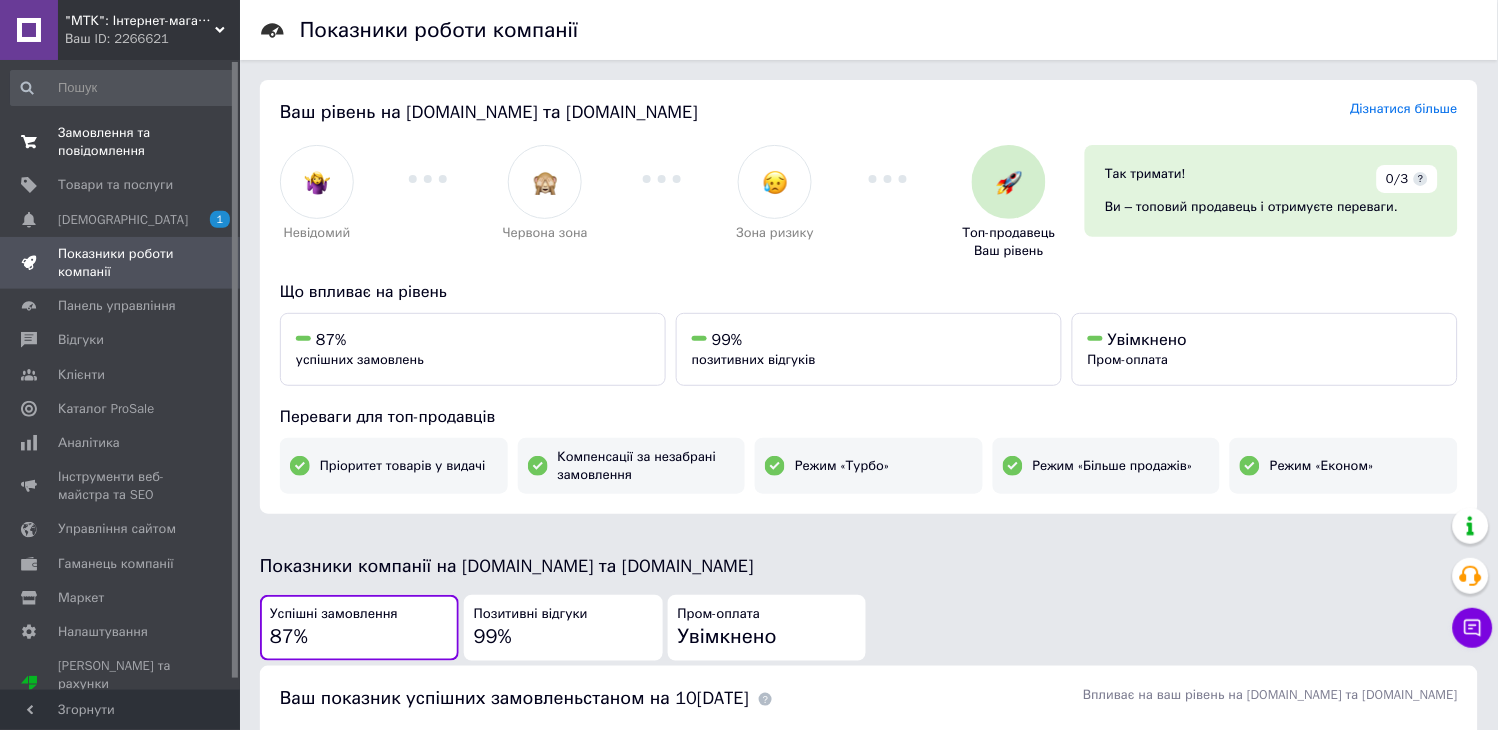click on "Замовлення та повідомлення" at bounding box center [121, 142] 